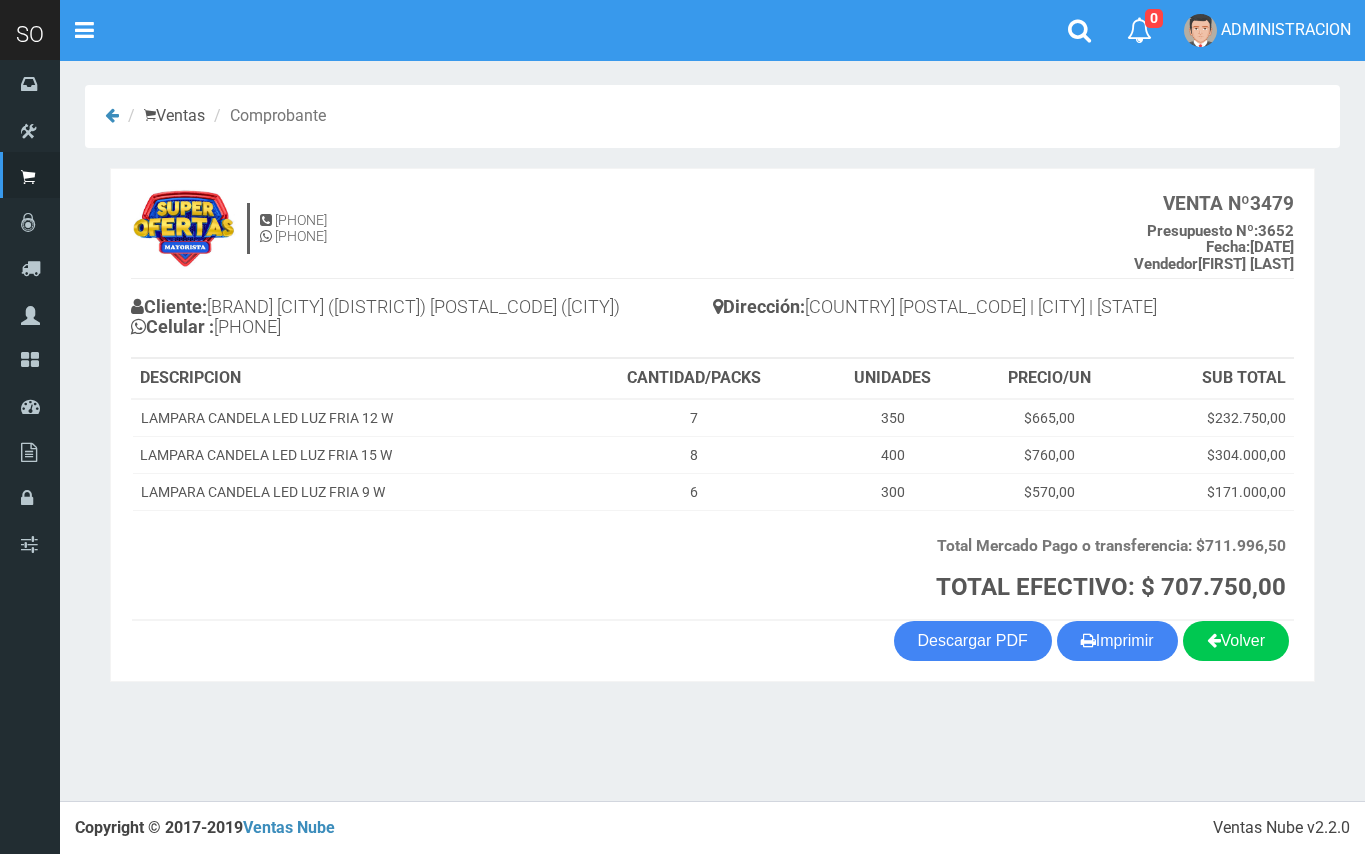 scroll, scrollTop: 0, scrollLeft: 0, axis: both 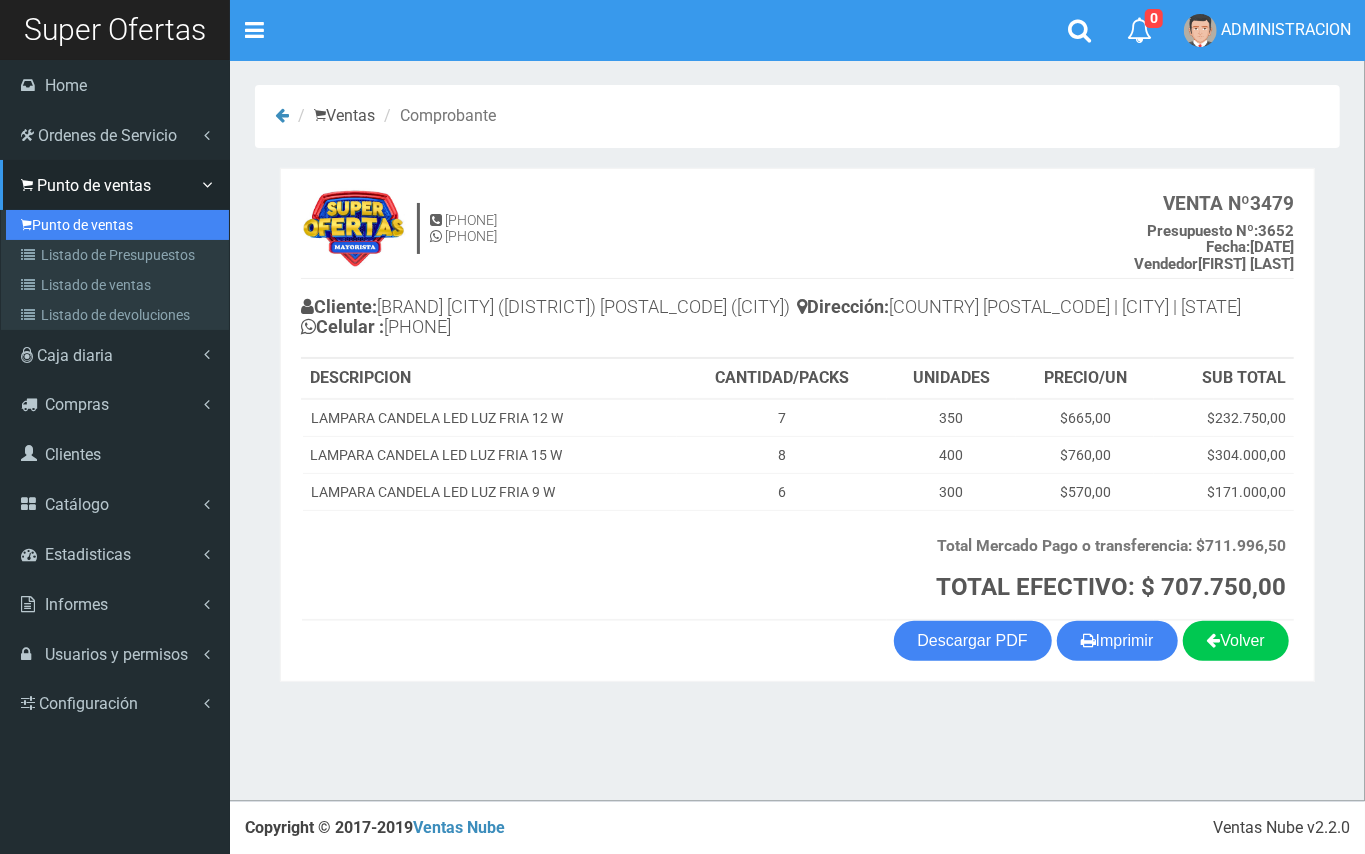 click on "Punto de ventas" at bounding box center [117, 225] 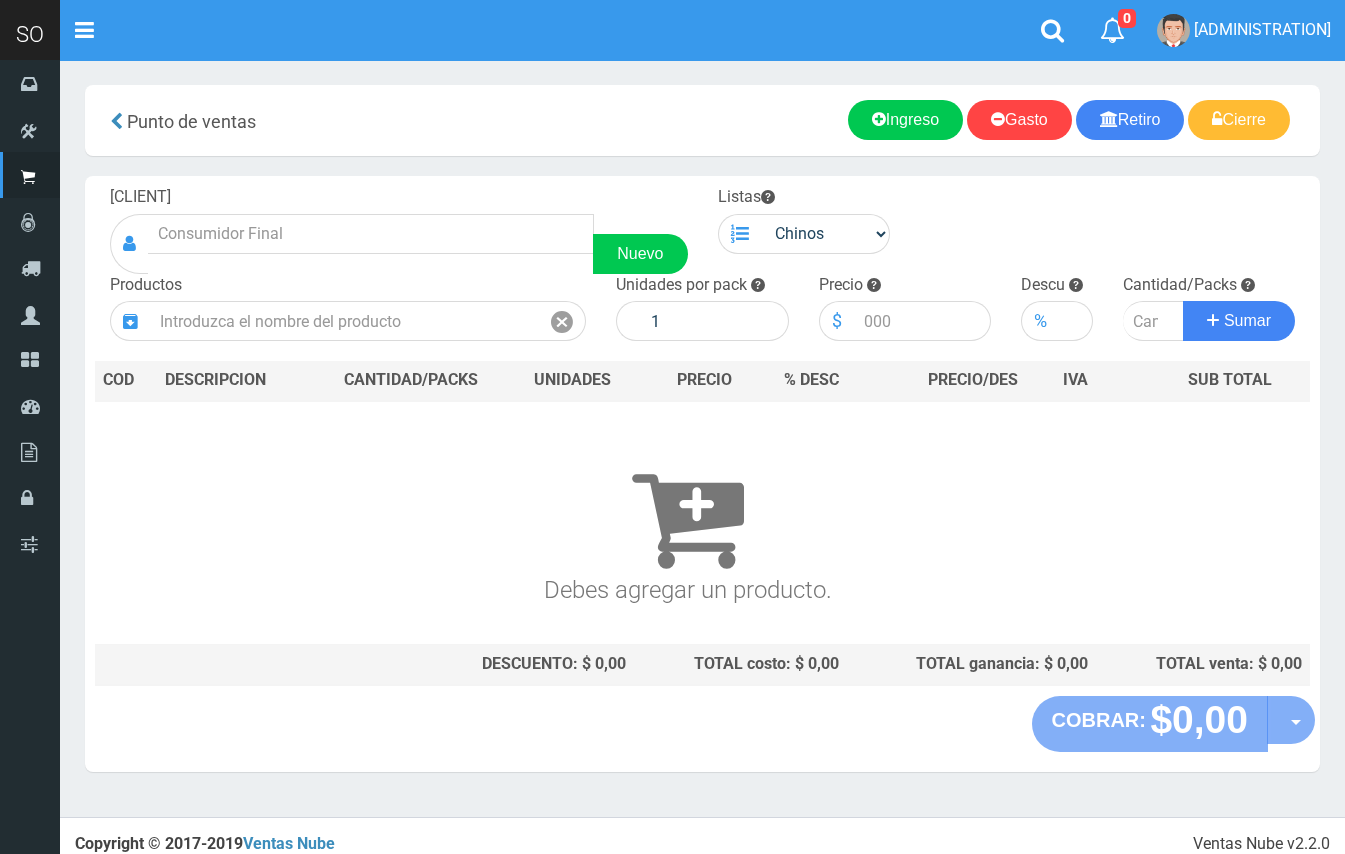 scroll, scrollTop: 0, scrollLeft: 0, axis: both 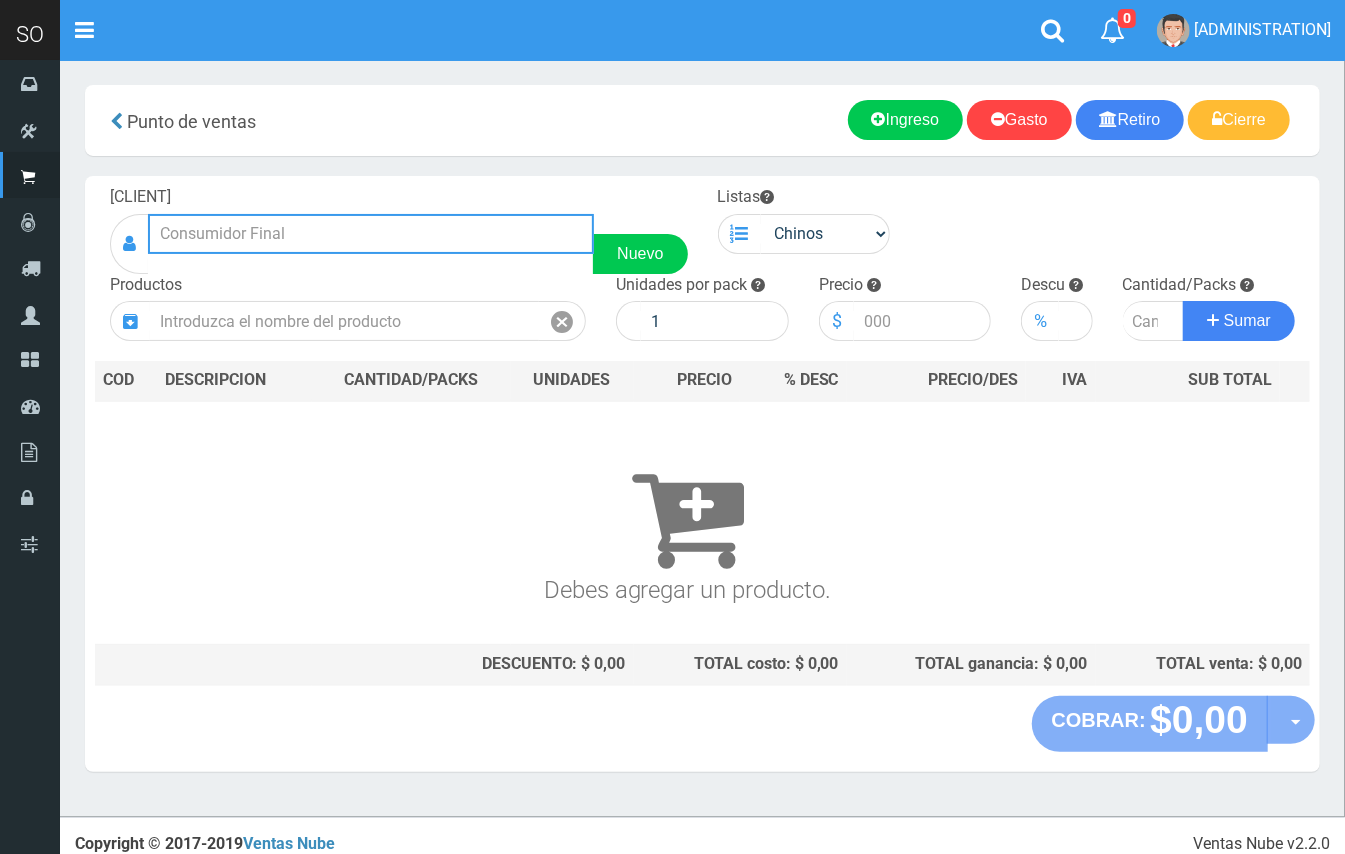 click at bounding box center [371, 234] 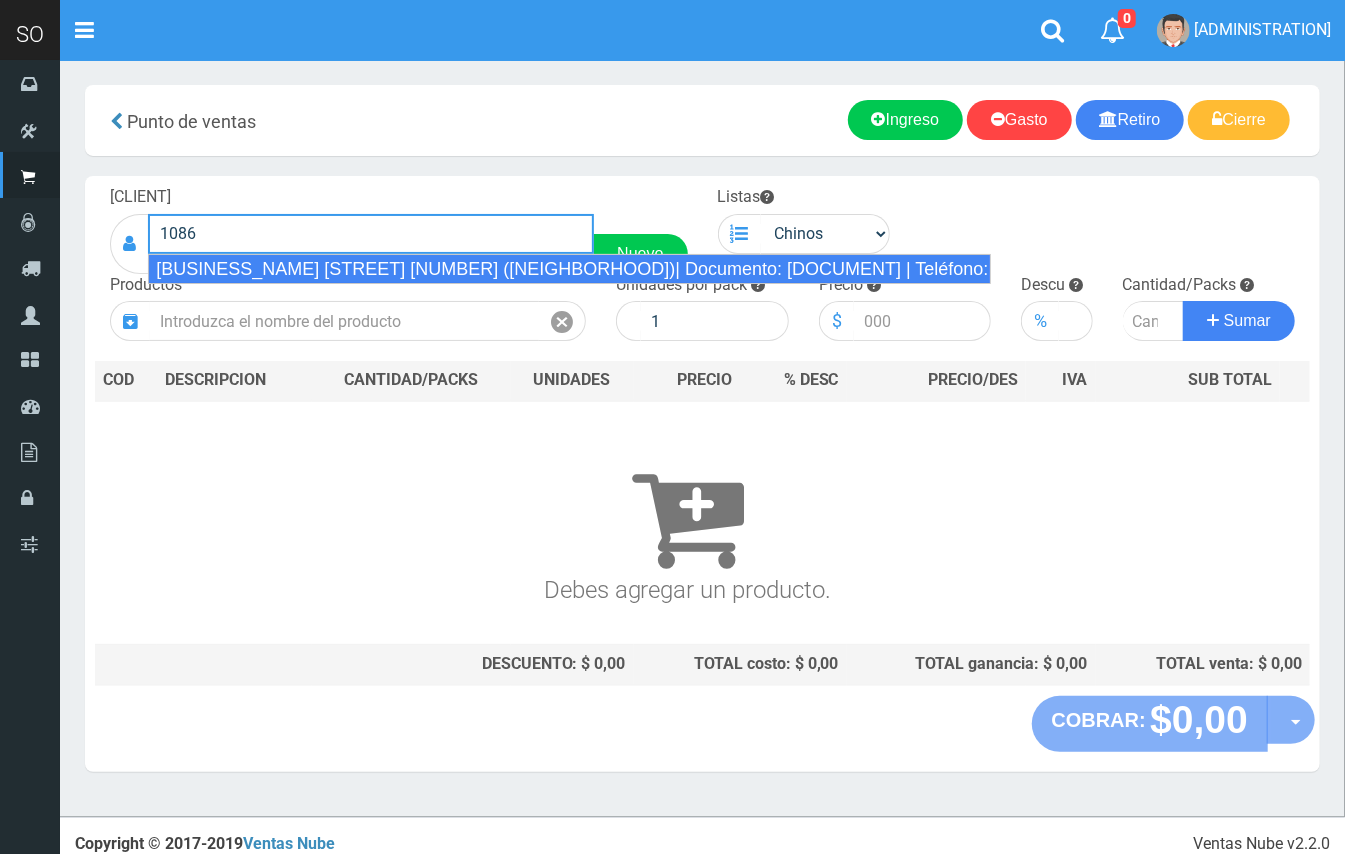 click on "SUPER SUERTE COLECTORA OESTE 1086 (LIN)  ESCOBAR| Documento: 54561654651 | Teléfono:" at bounding box center (569, 269) 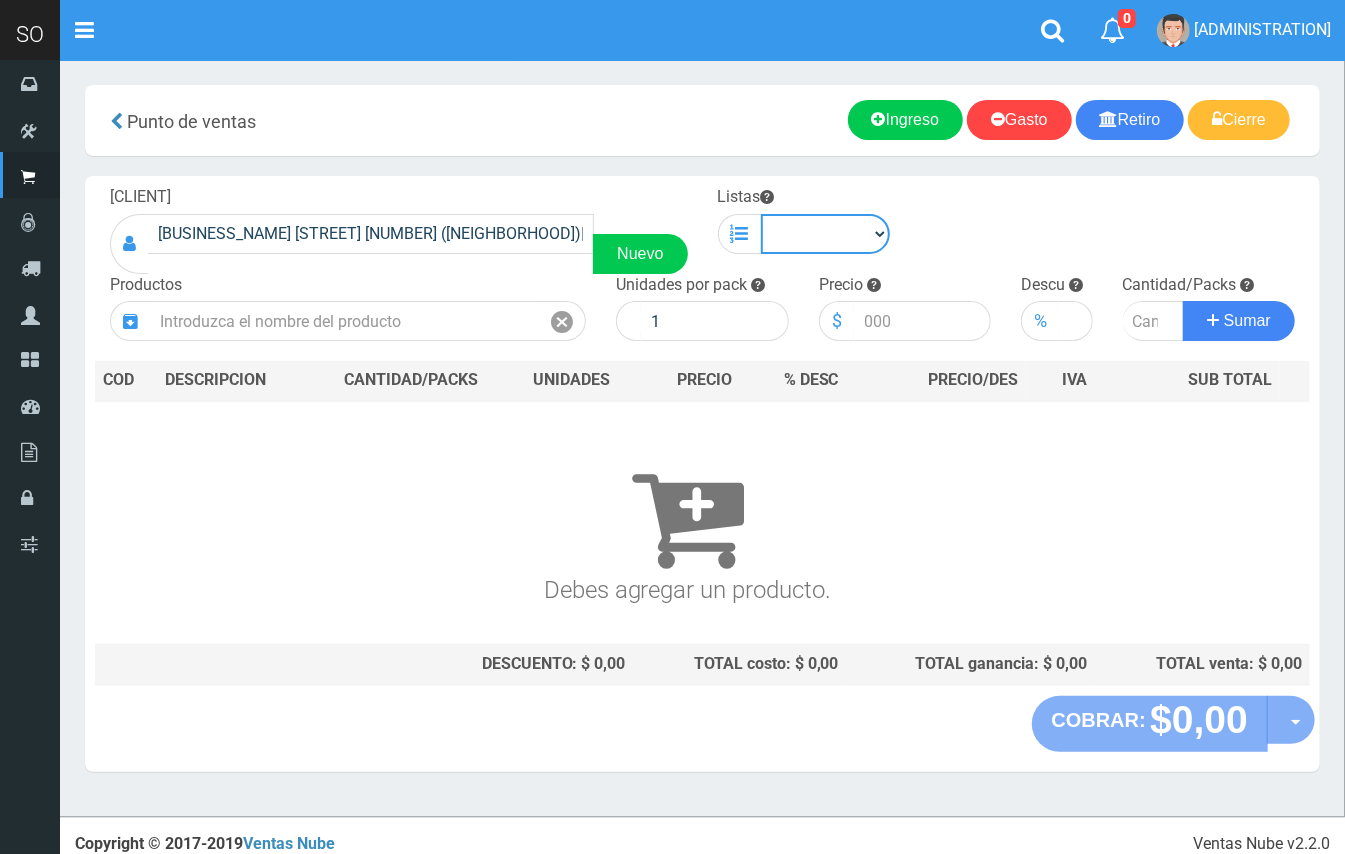 click on "Chinos
.
." at bounding box center (826, 234) 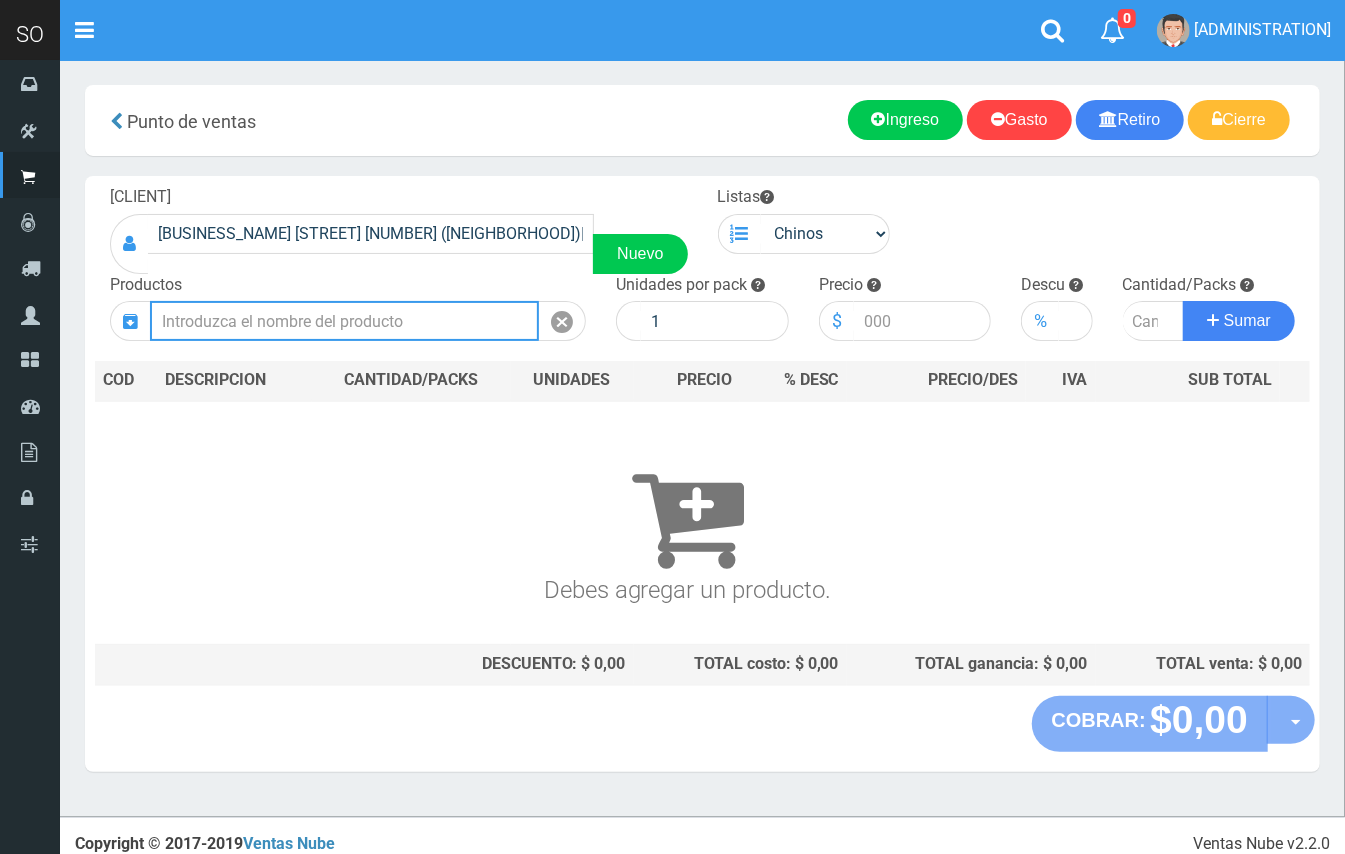 drag, startPoint x: 452, startPoint y: 326, endPoint x: 276, endPoint y: 10, distance: 361.70706 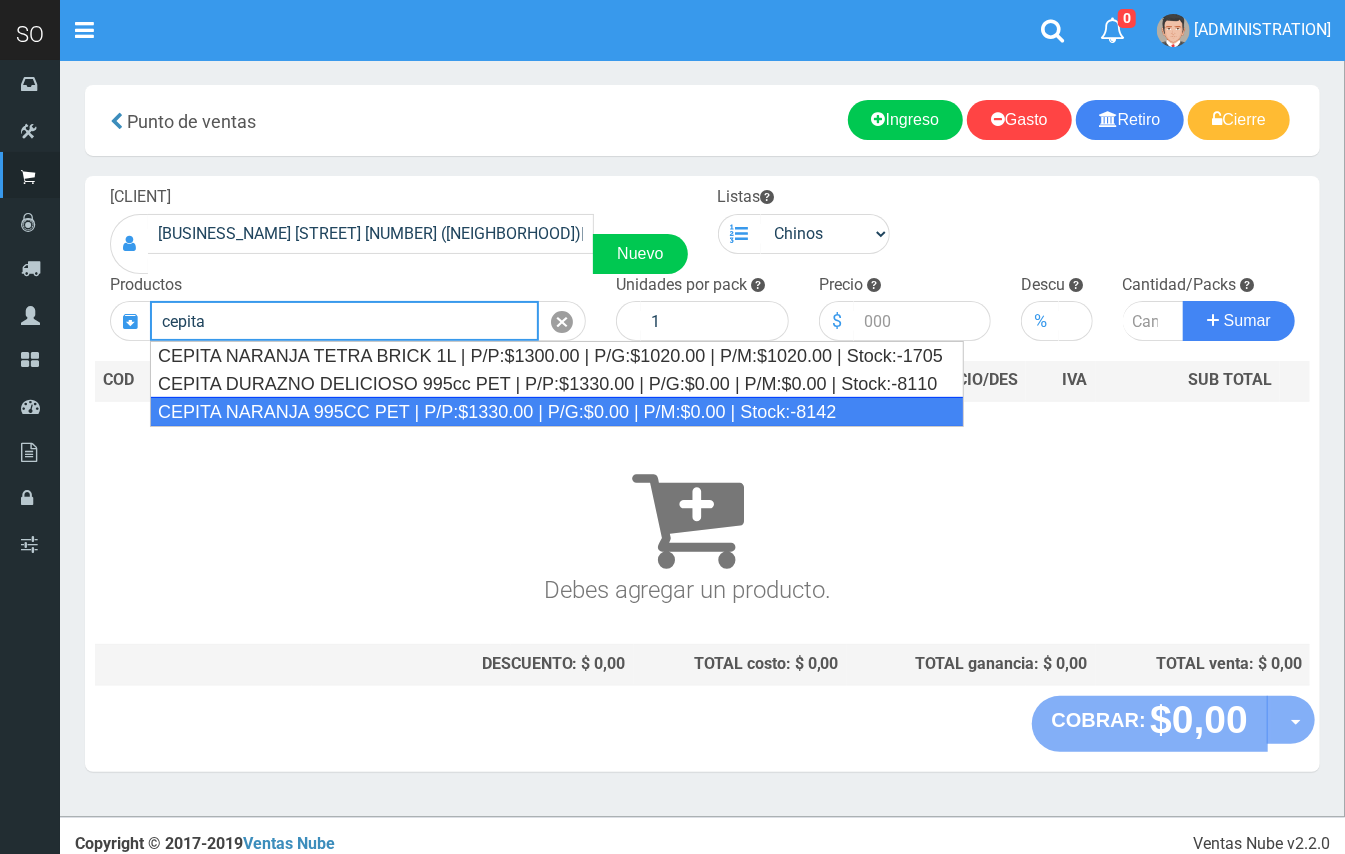 click on "CEPITA NARANJA 995CC PET | P/P:$1330.00 | P/G:$0.00 | P/M:$0.00 | Stock:-8142" at bounding box center [557, 412] 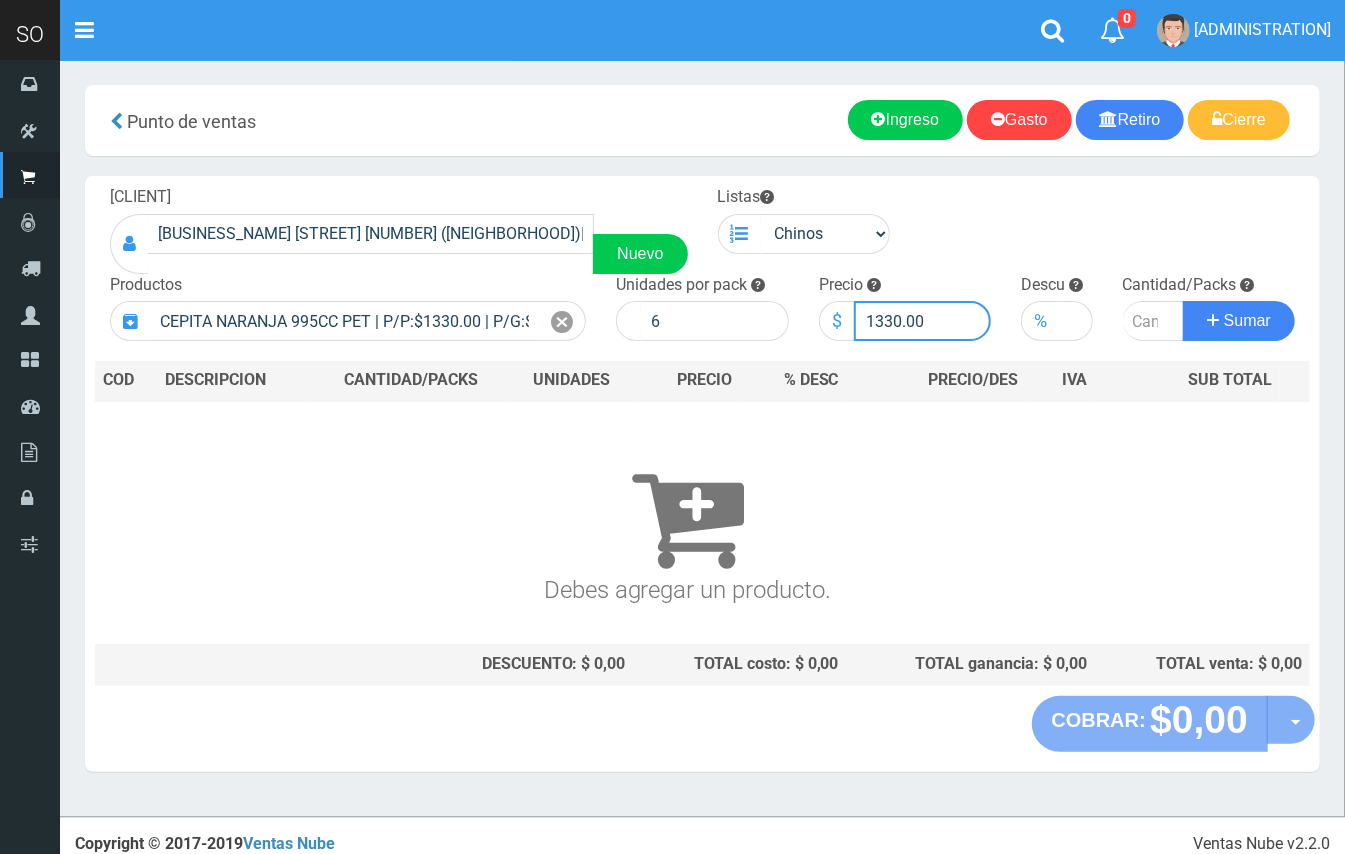 drag, startPoint x: 896, startPoint y: 320, endPoint x: 873, endPoint y: 316, distance: 23.345236 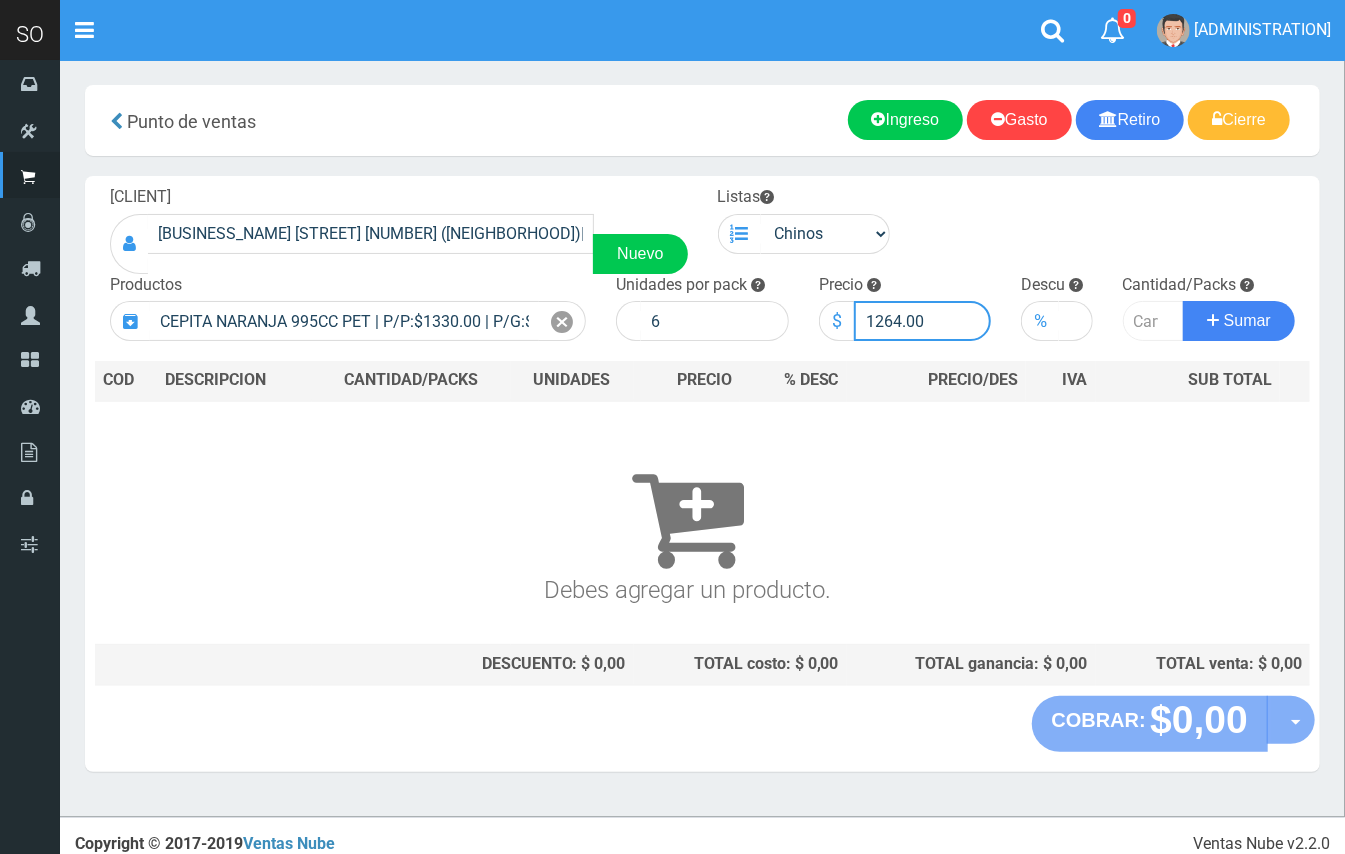 type on "1264.00" 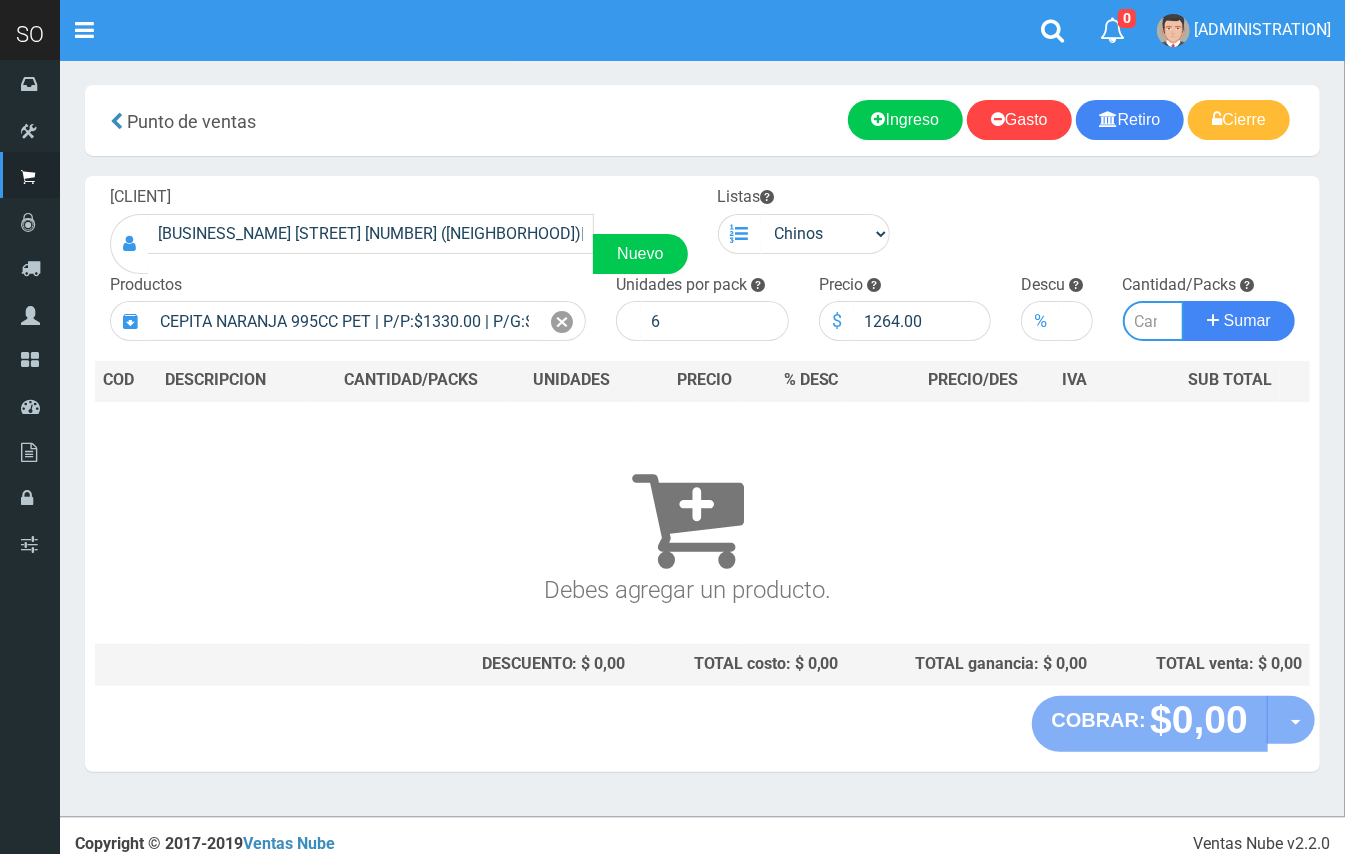 click at bounding box center (1154, 321) 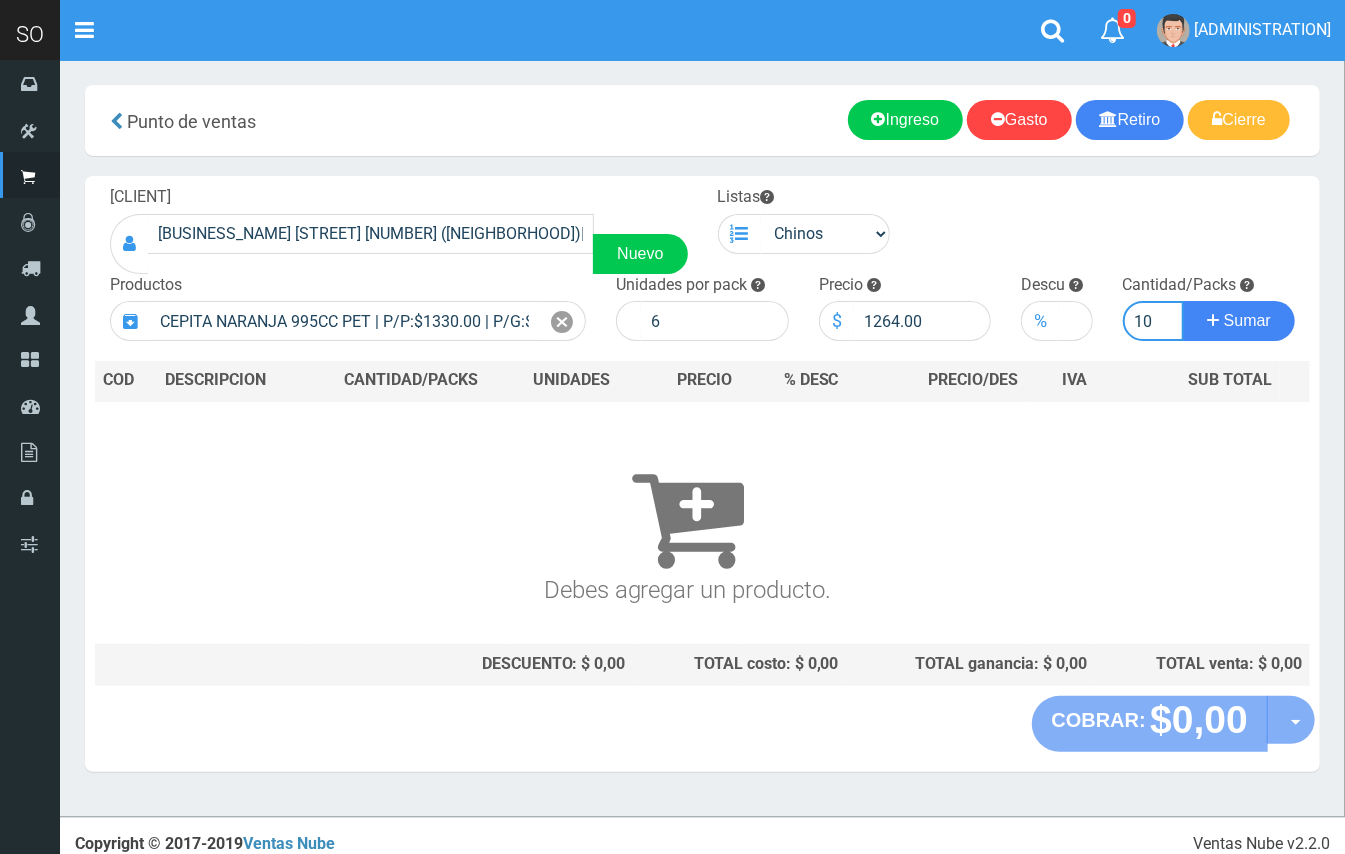 type on "10" 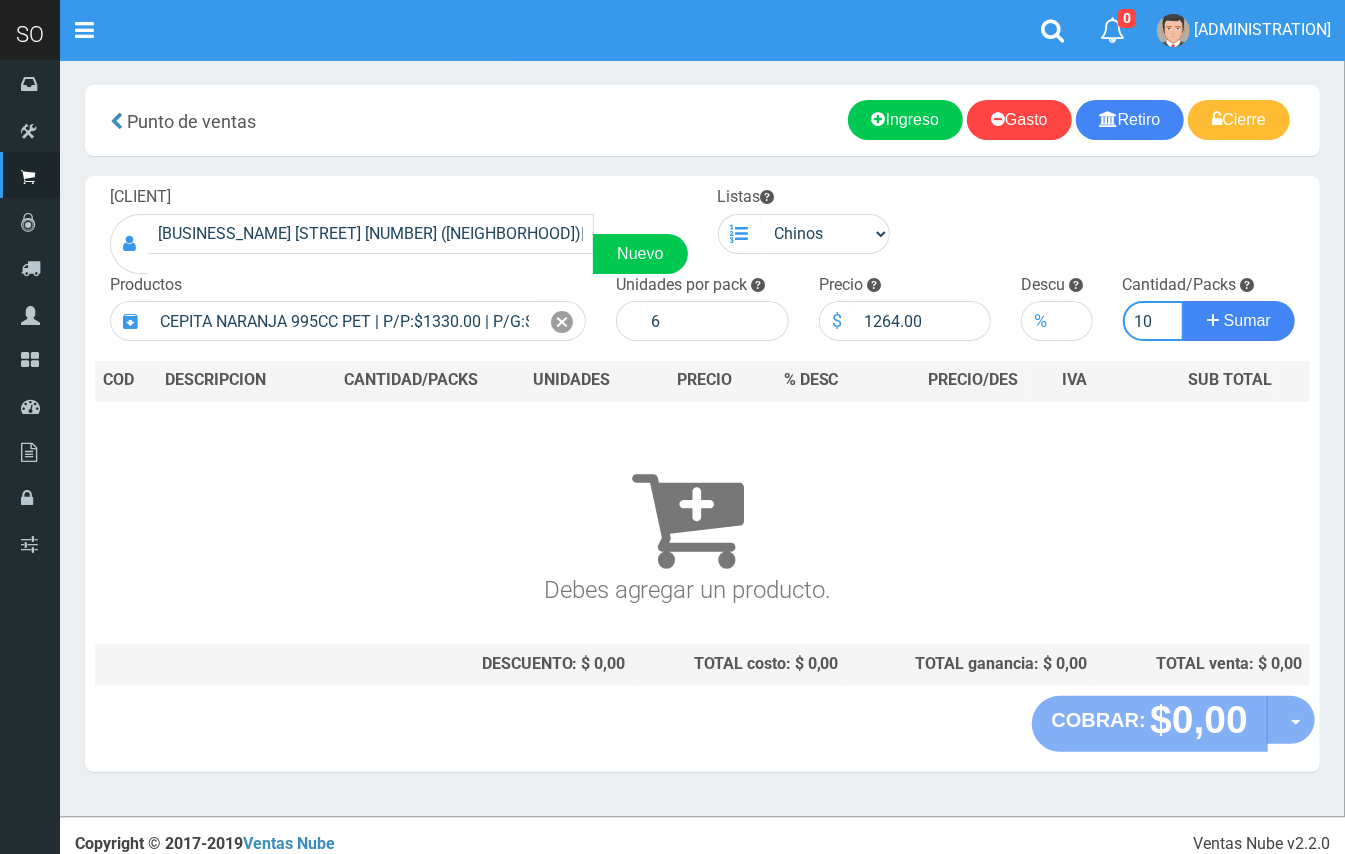 click on "Sumar" at bounding box center (1239, 321) 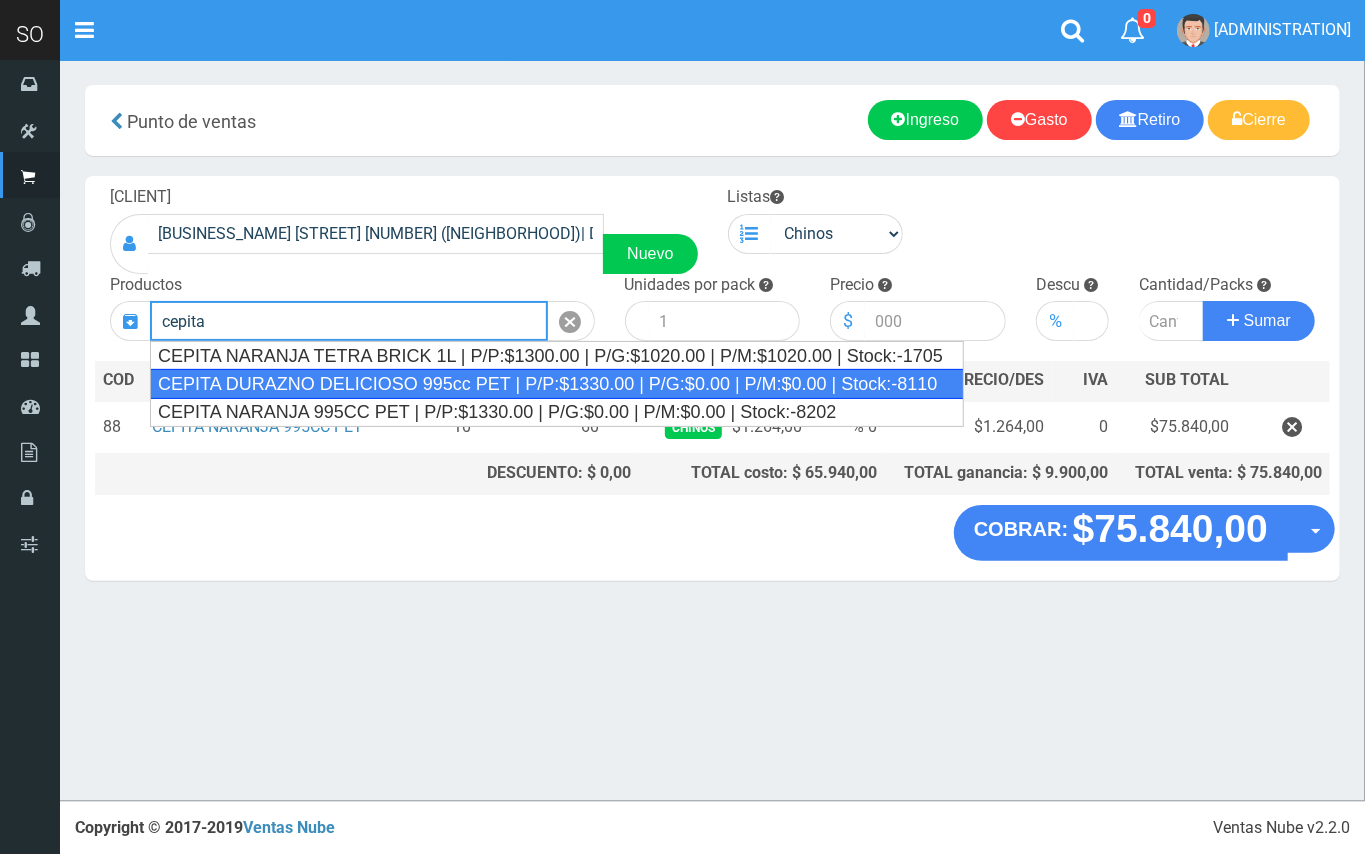 click on "CEPITA DURAZNO DELICIOSO 995cc PET | P/P:$1330.00 | P/G:$0.00 | P/M:$0.00 | Stock:-8110" at bounding box center (557, 384) 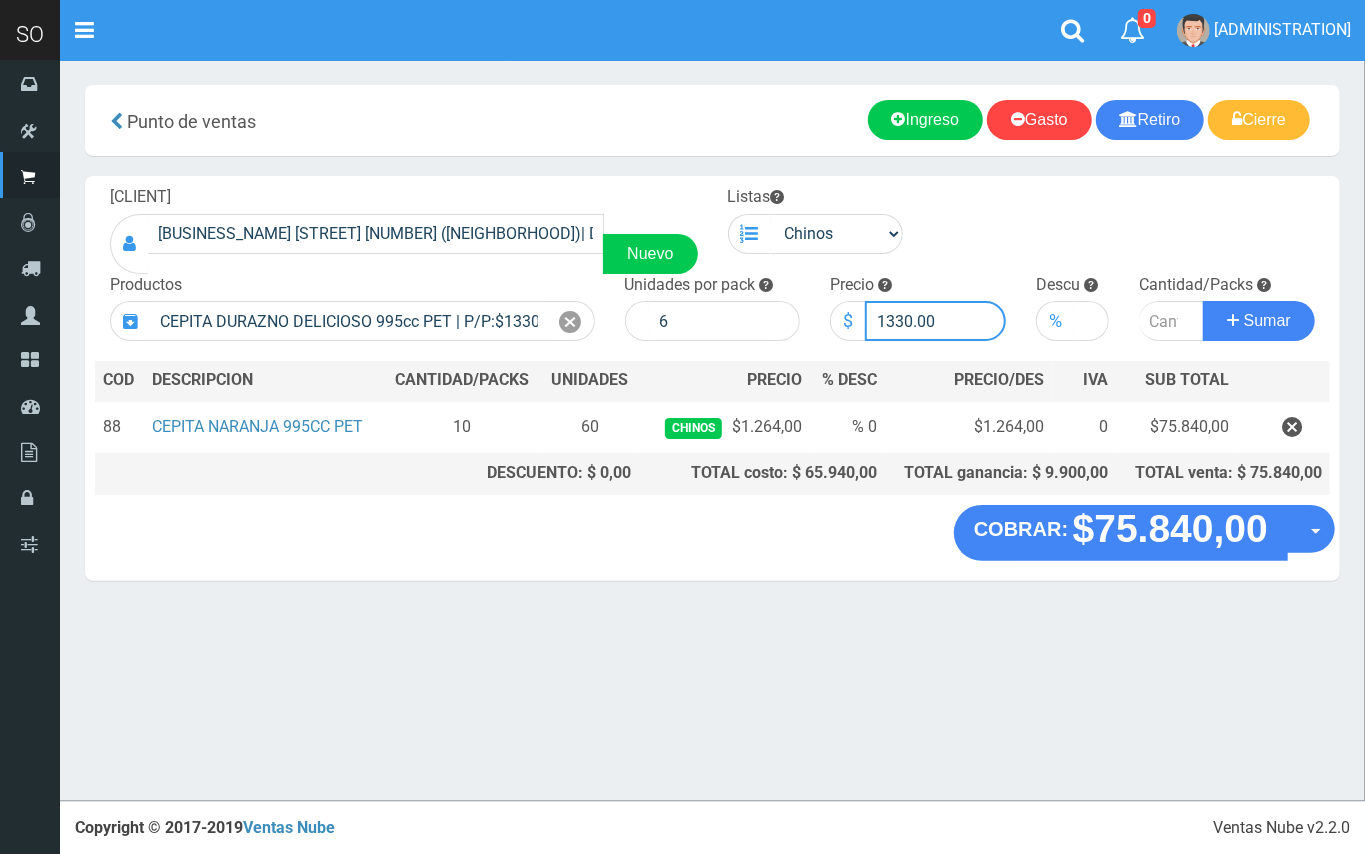 drag, startPoint x: 910, startPoint y: 321, endPoint x: 888, endPoint y: 317, distance: 22.36068 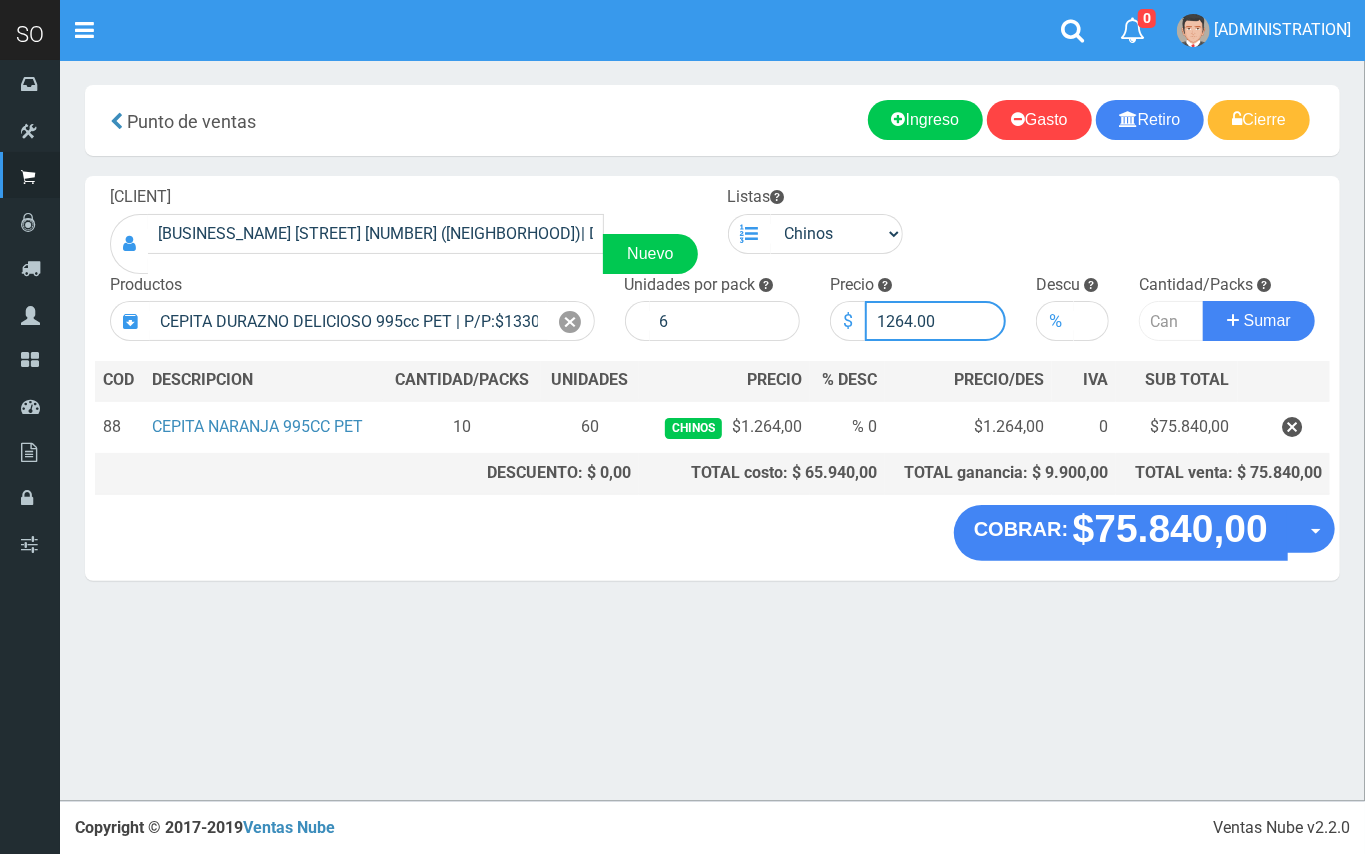 type on "1264.00" 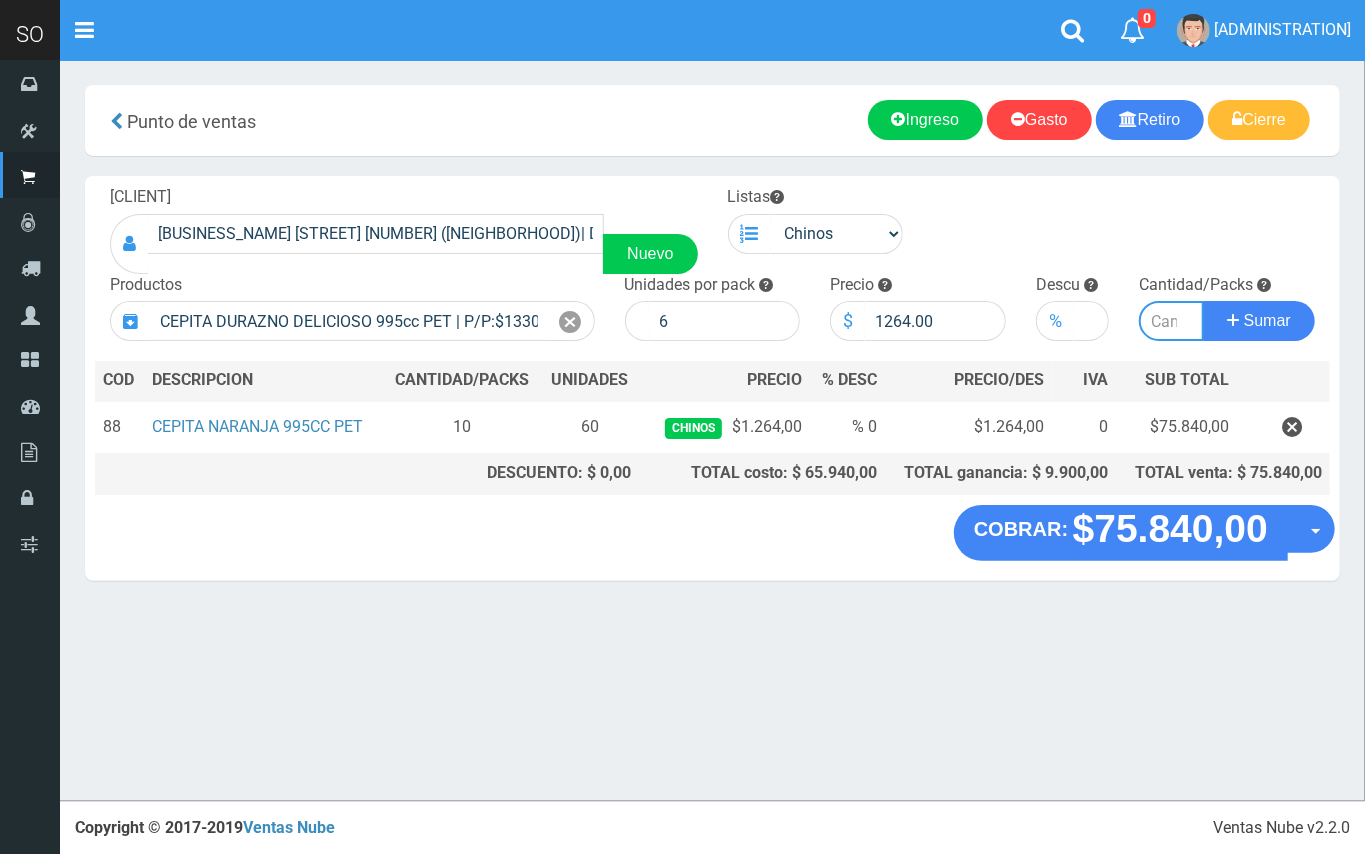 click at bounding box center [1171, 321] 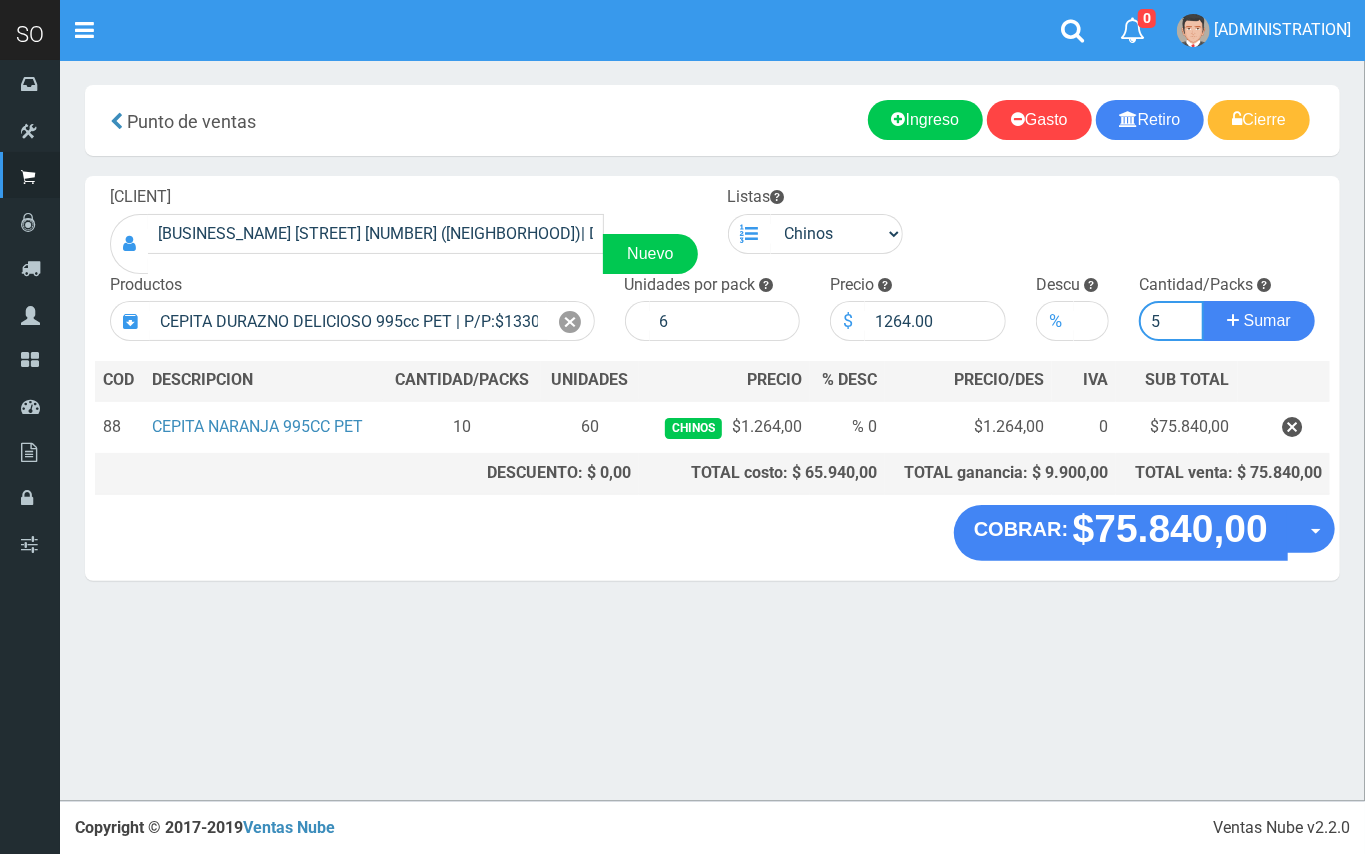 type on "5" 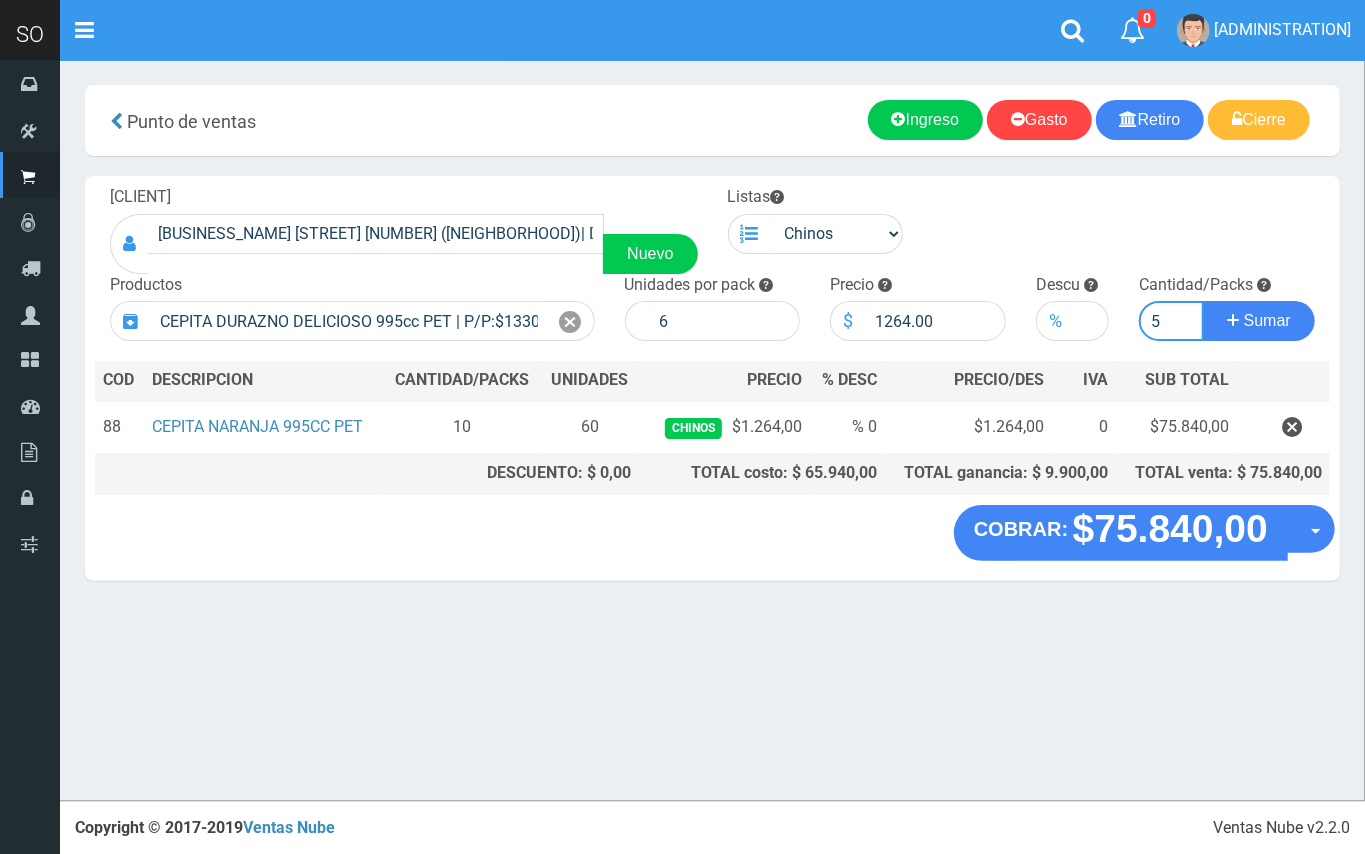 click on "Sumar" at bounding box center [1259, 321] 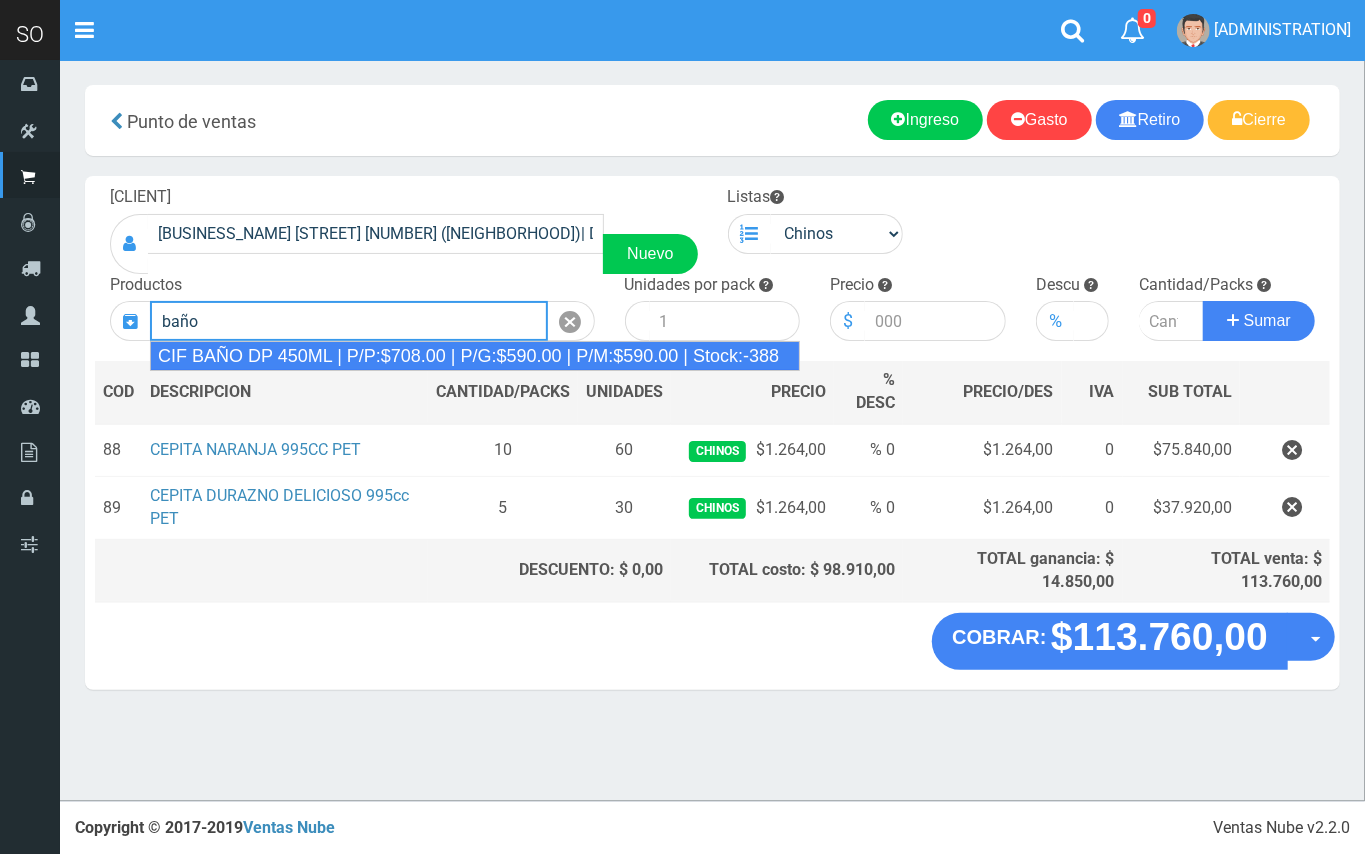 click on "CIF BAÑO DP 450ML | P/P:$708.00 | P/G:$590.00 | P/M:$590.00 | Stock:-388" at bounding box center [475, 356] 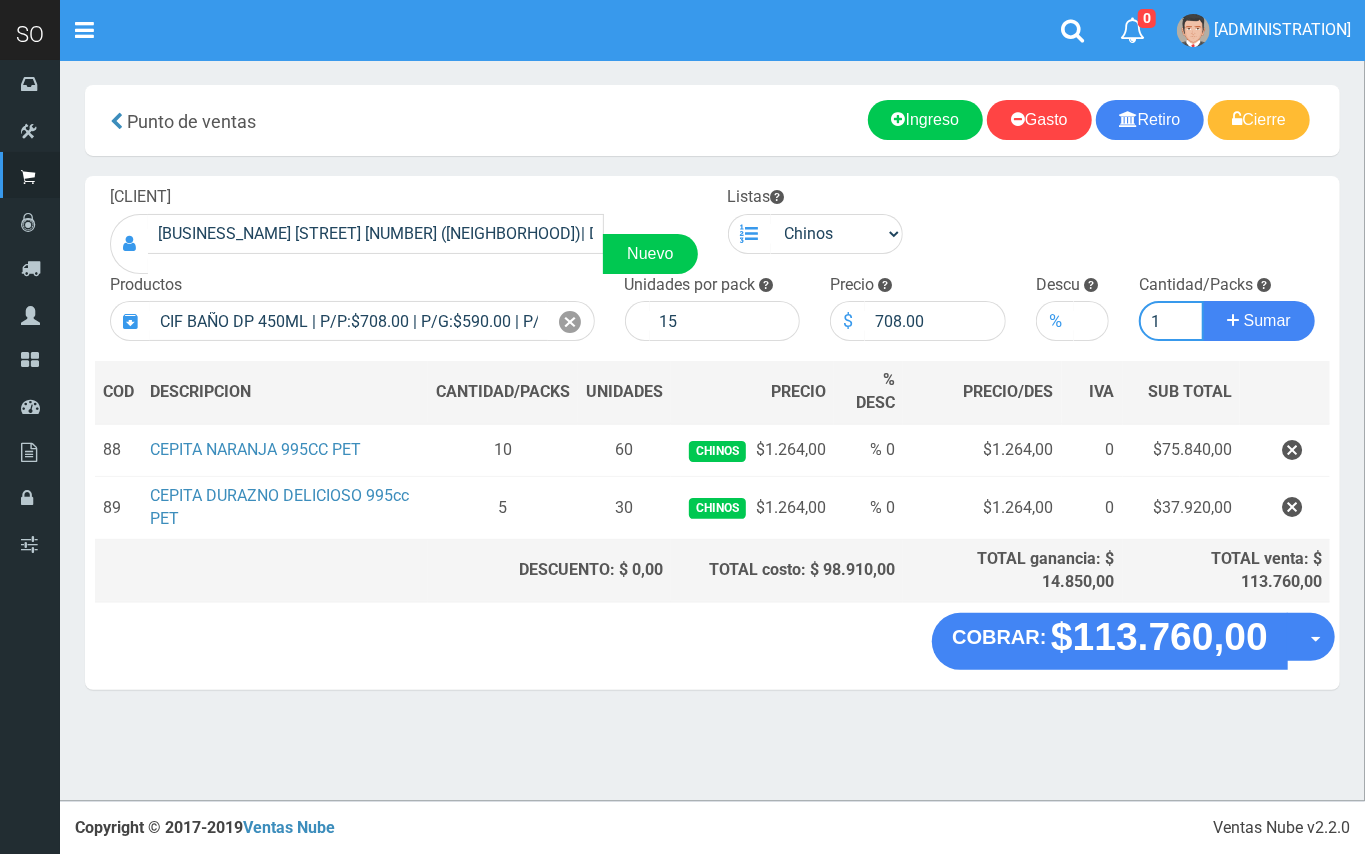 type on "1" 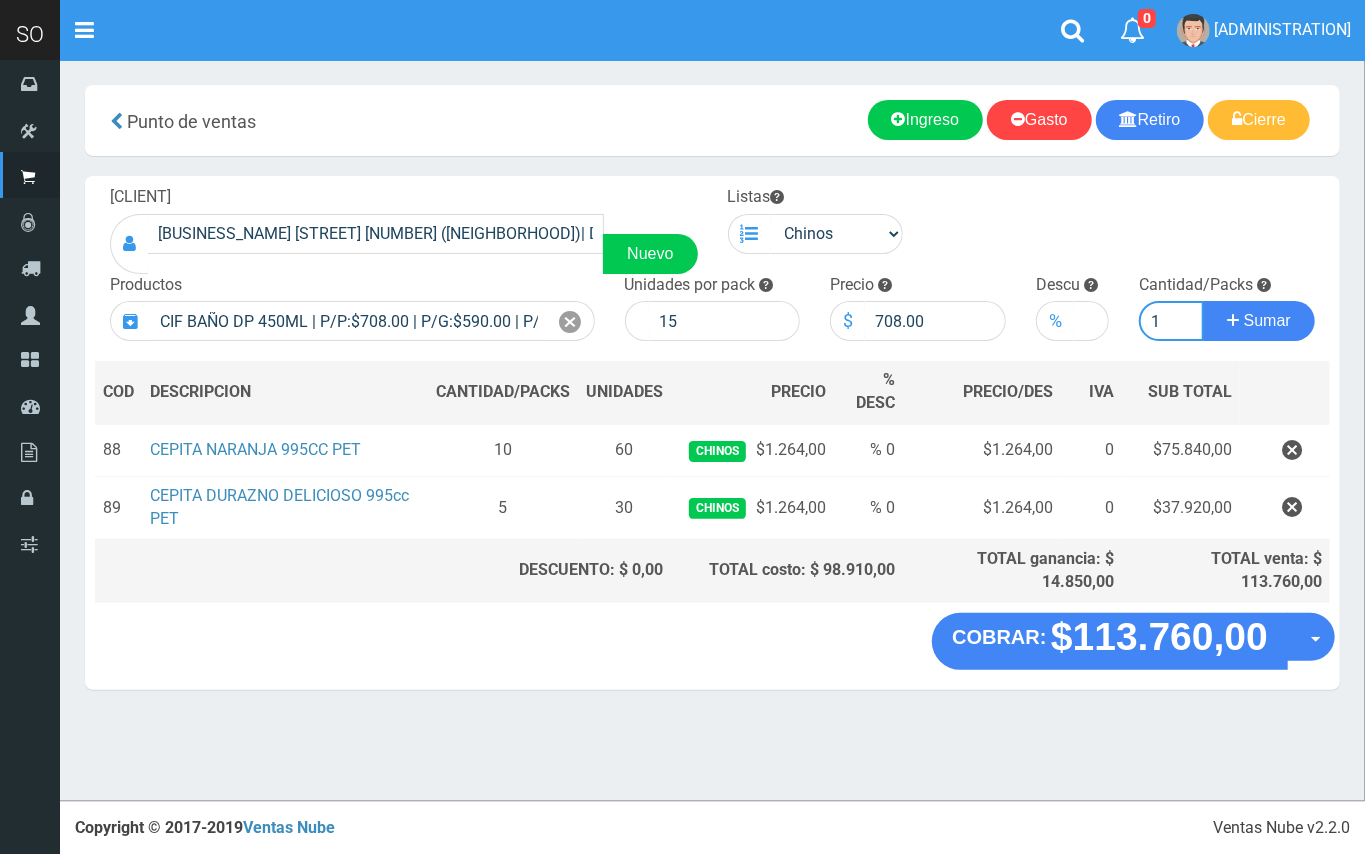 click on "Sumar" at bounding box center [1259, 321] 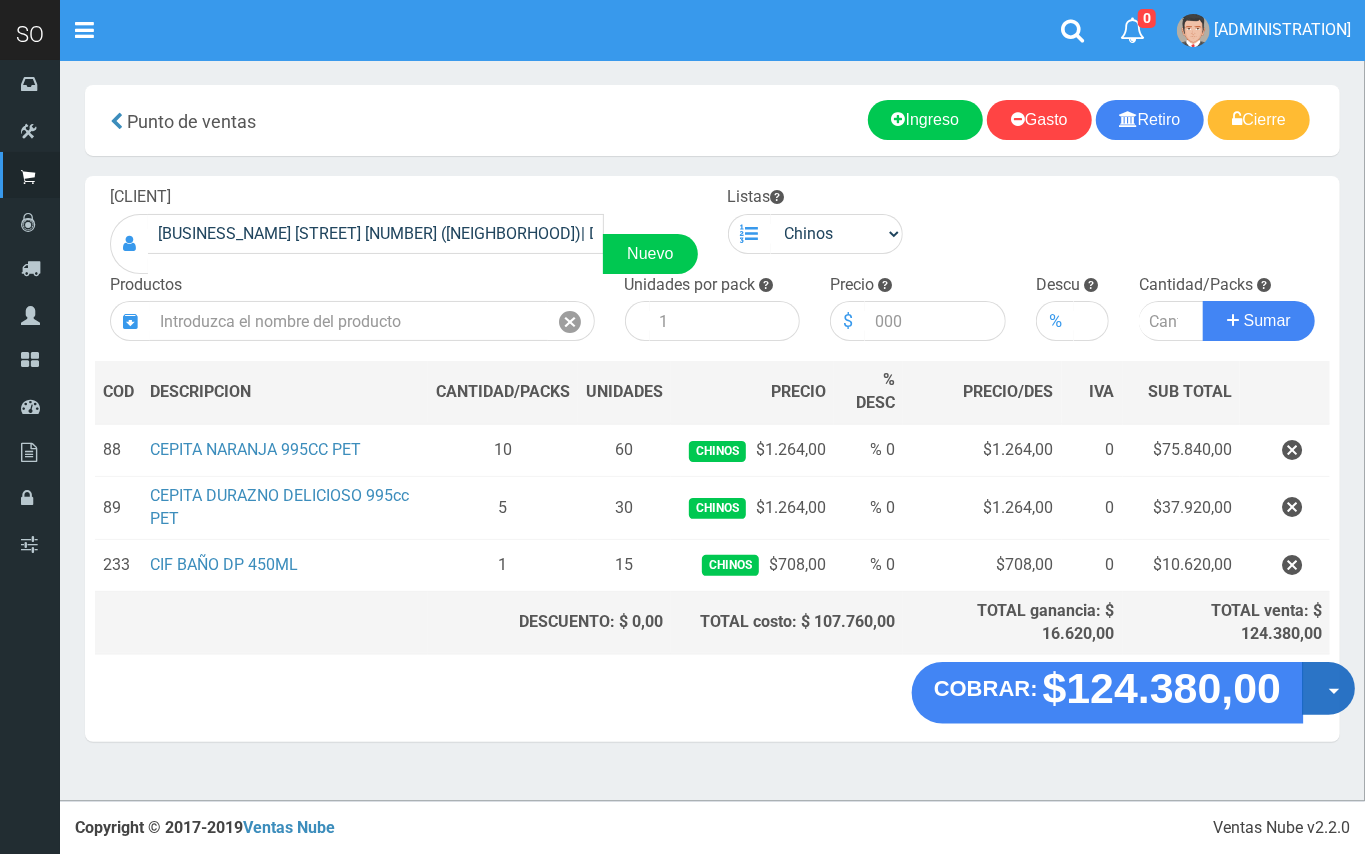 click on "Opciones" at bounding box center (1328, 689) 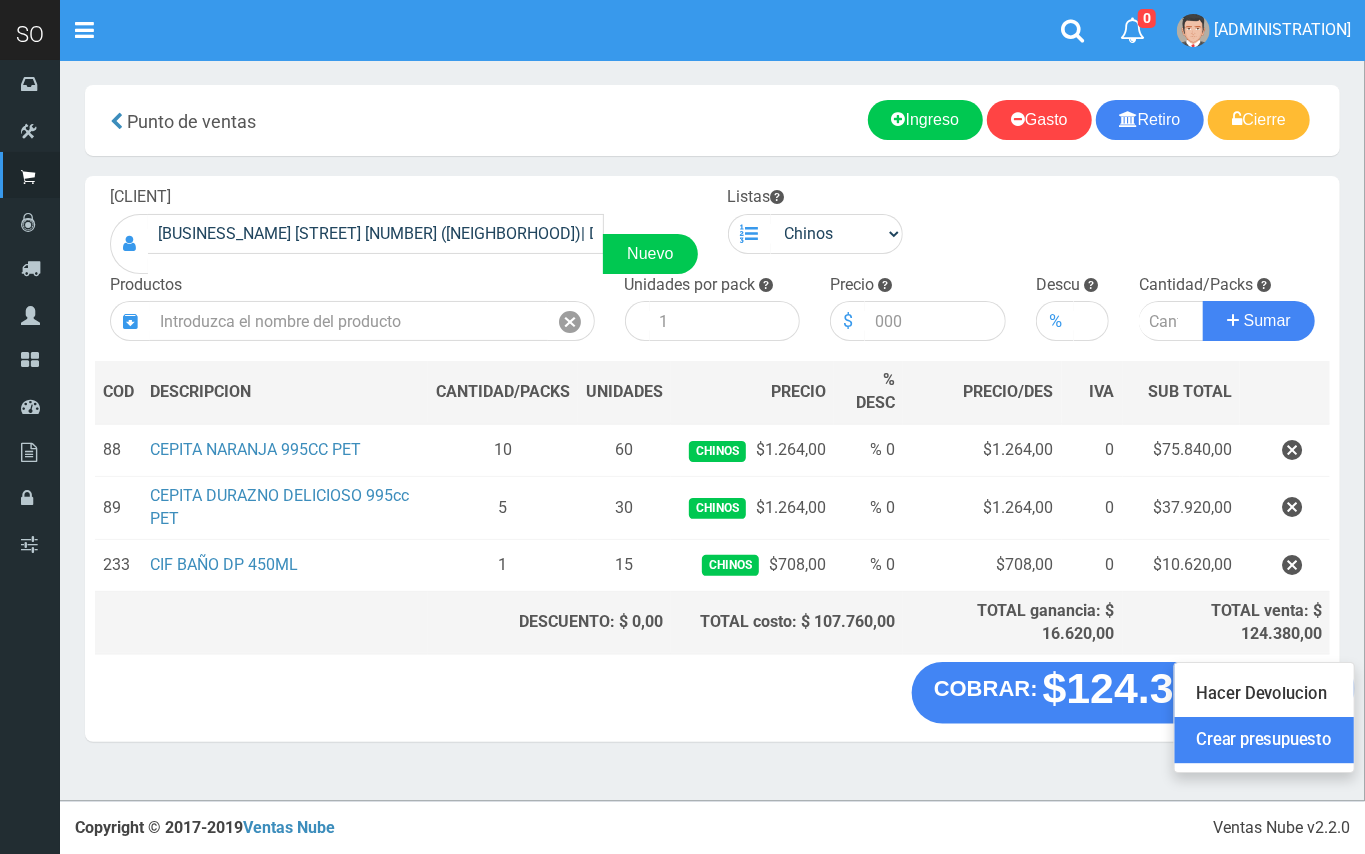 click on "Crear presupuesto" at bounding box center [1264, 741] 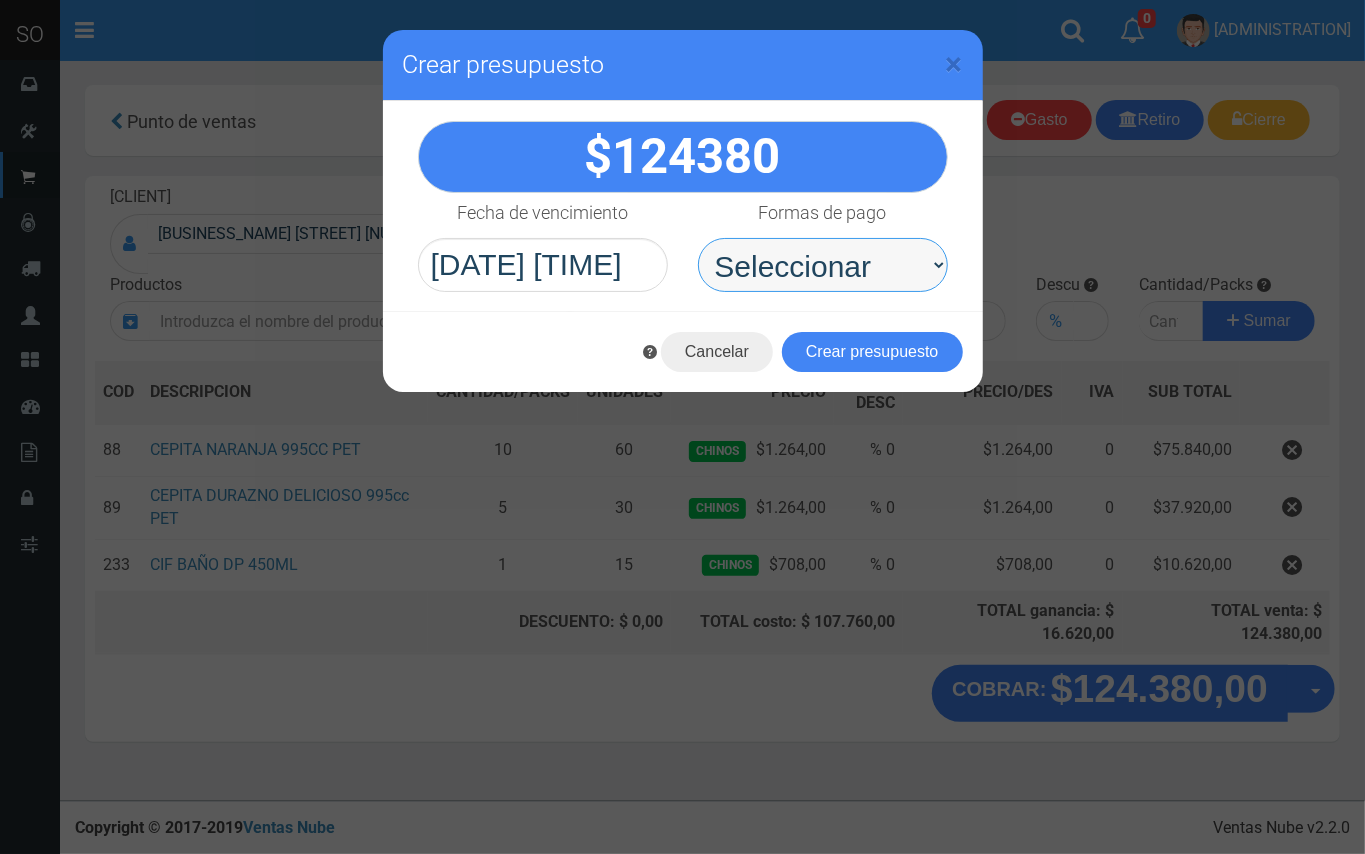 click on "Seleccionar
Efectivo
Tarjeta de Crédito
Depósito
Débito" at bounding box center [823, 265] 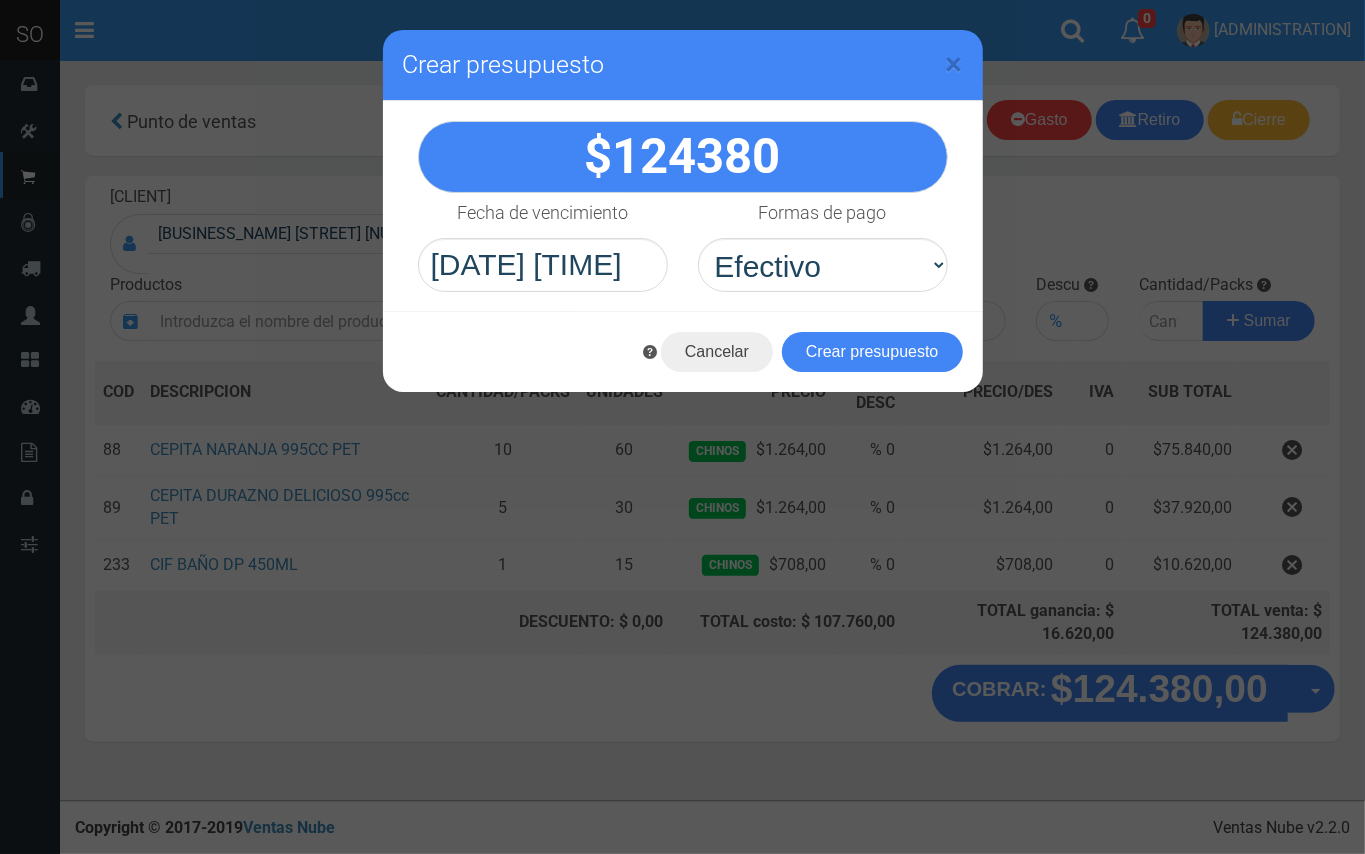 click on "Crear presupuesto" at bounding box center [872, 352] 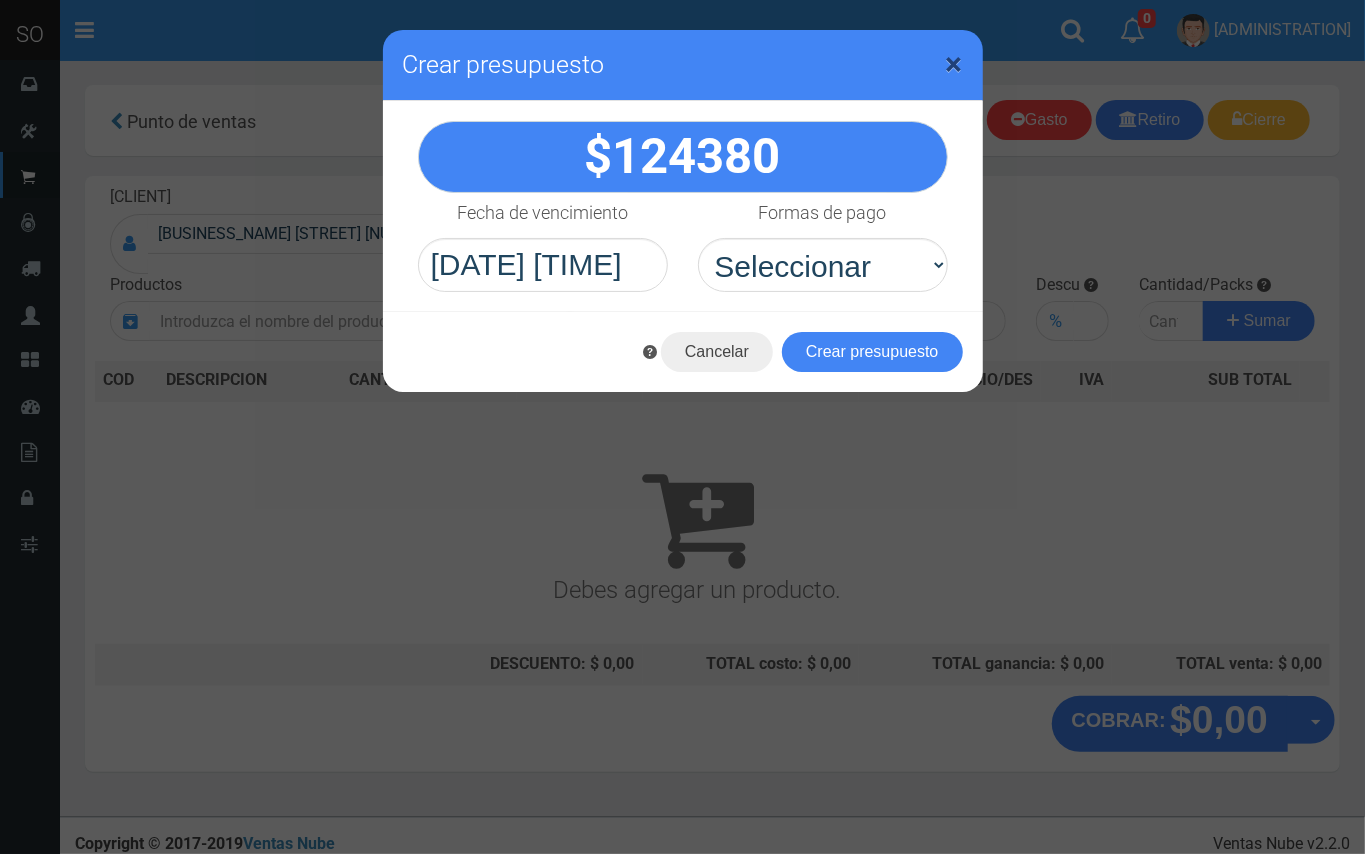 click on "×" at bounding box center [954, 64] 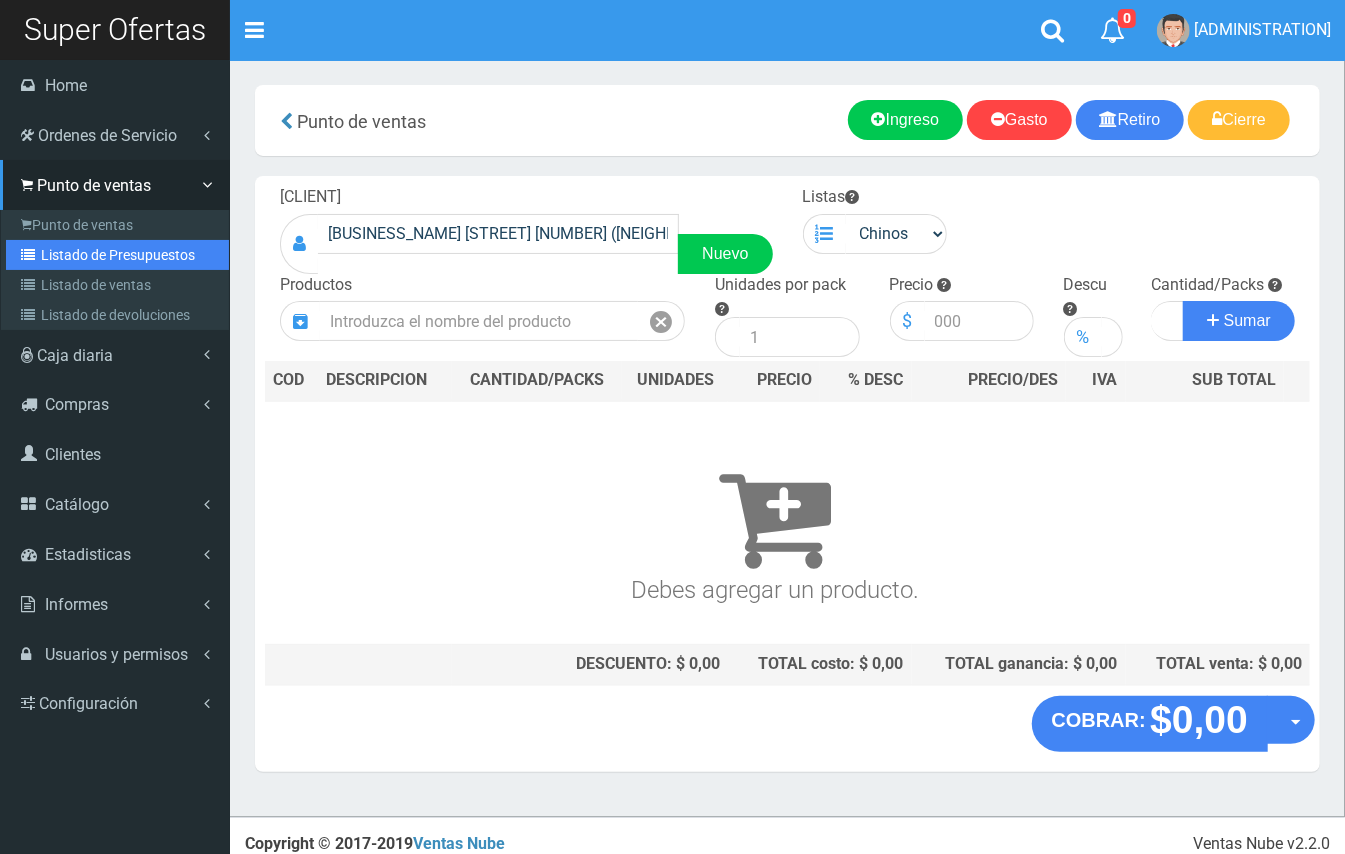 click on "Listado de Presupuestos" at bounding box center [117, 255] 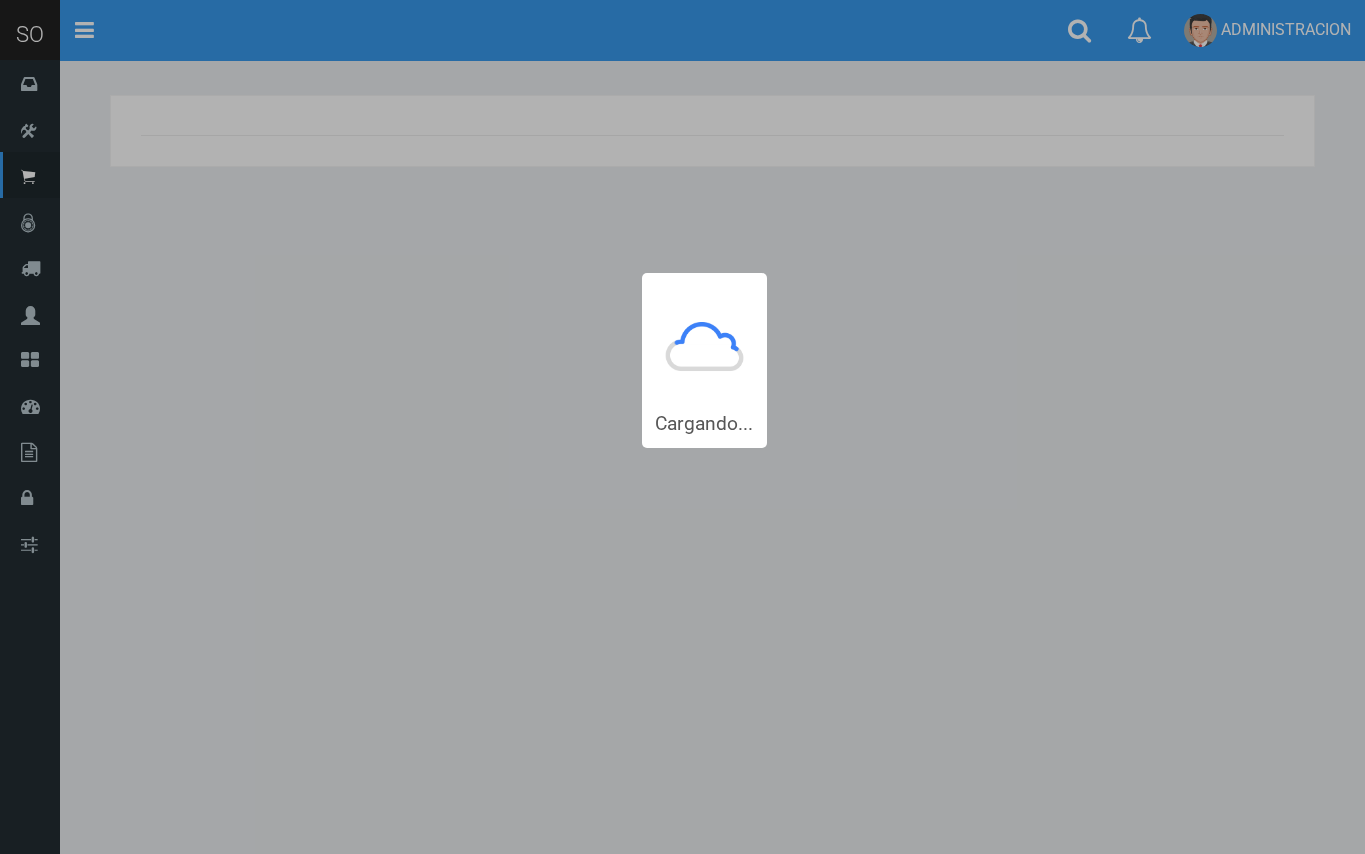 scroll, scrollTop: 0, scrollLeft: 0, axis: both 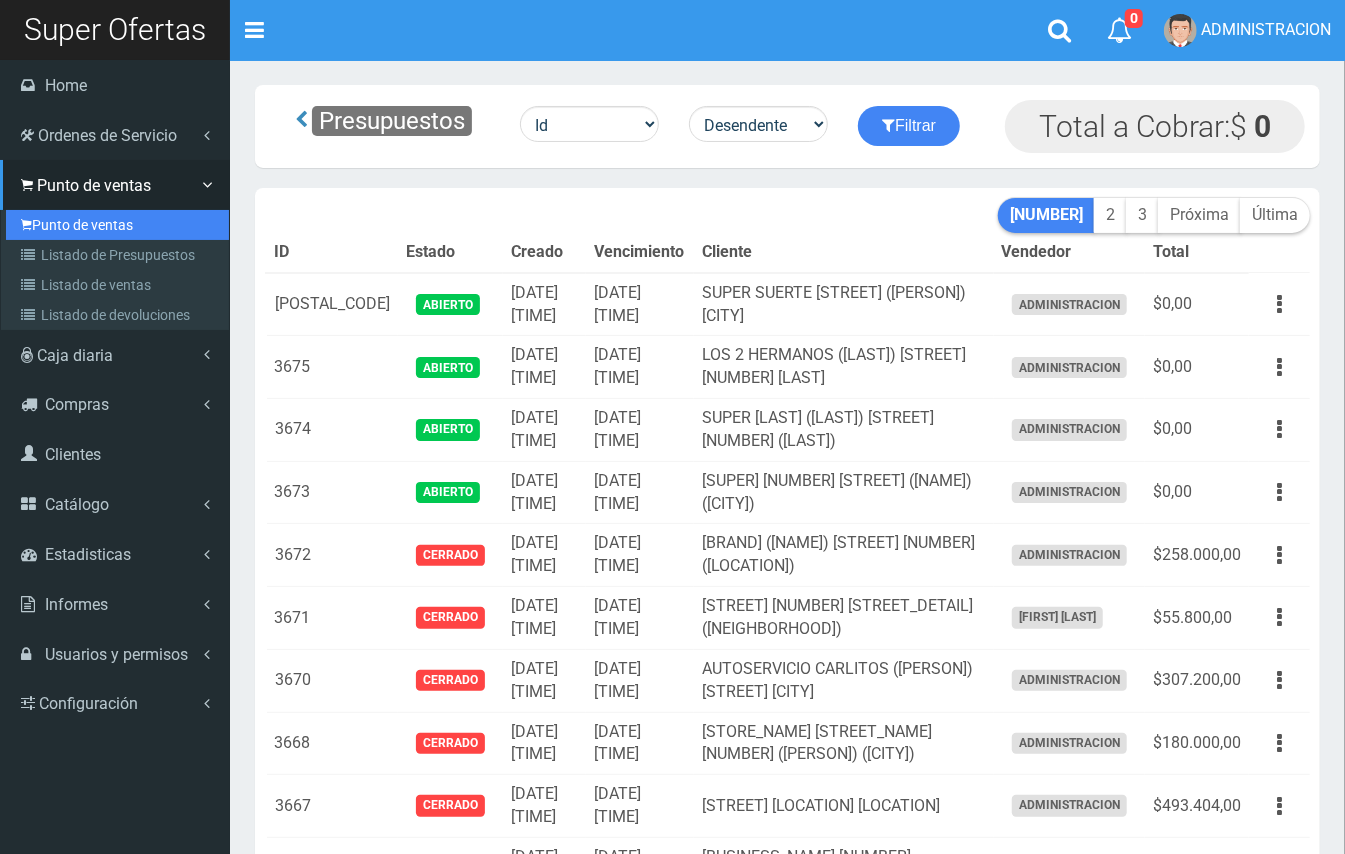 click on "Punto de ventas" at bounding box center (117, 225) 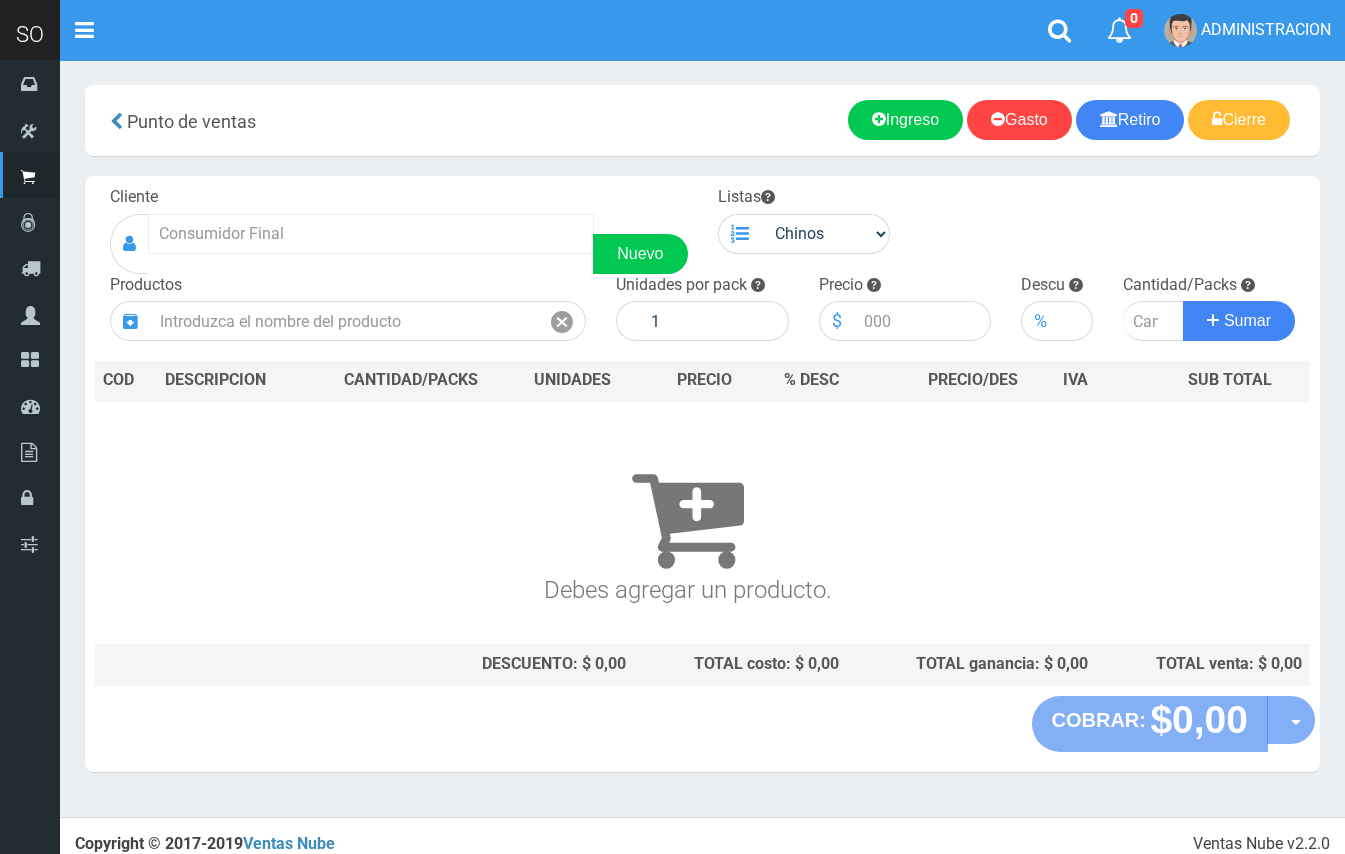 scroll, scrollTop: 0, scrollLeft: 0, axis: both 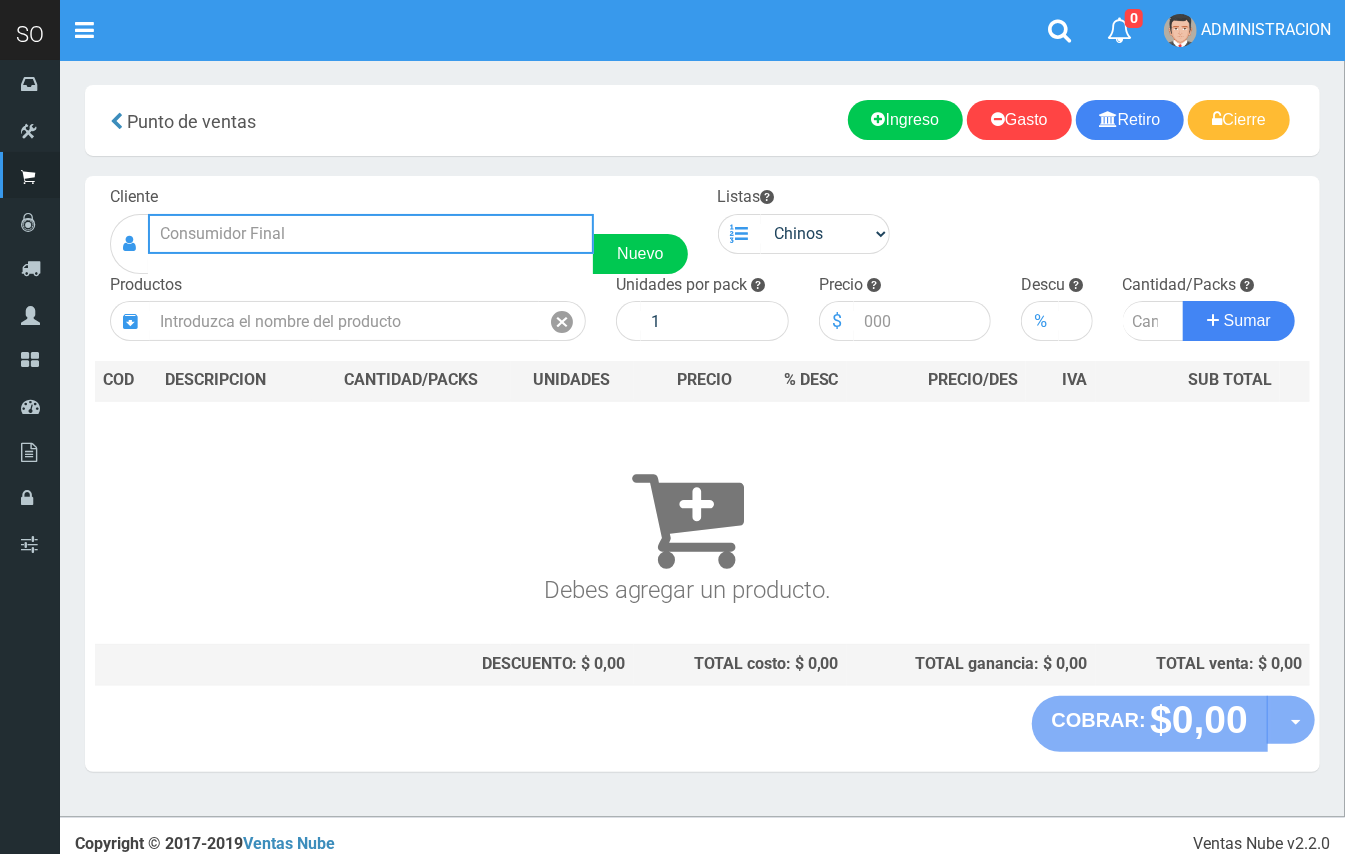 click at bounding box center (371, 234) 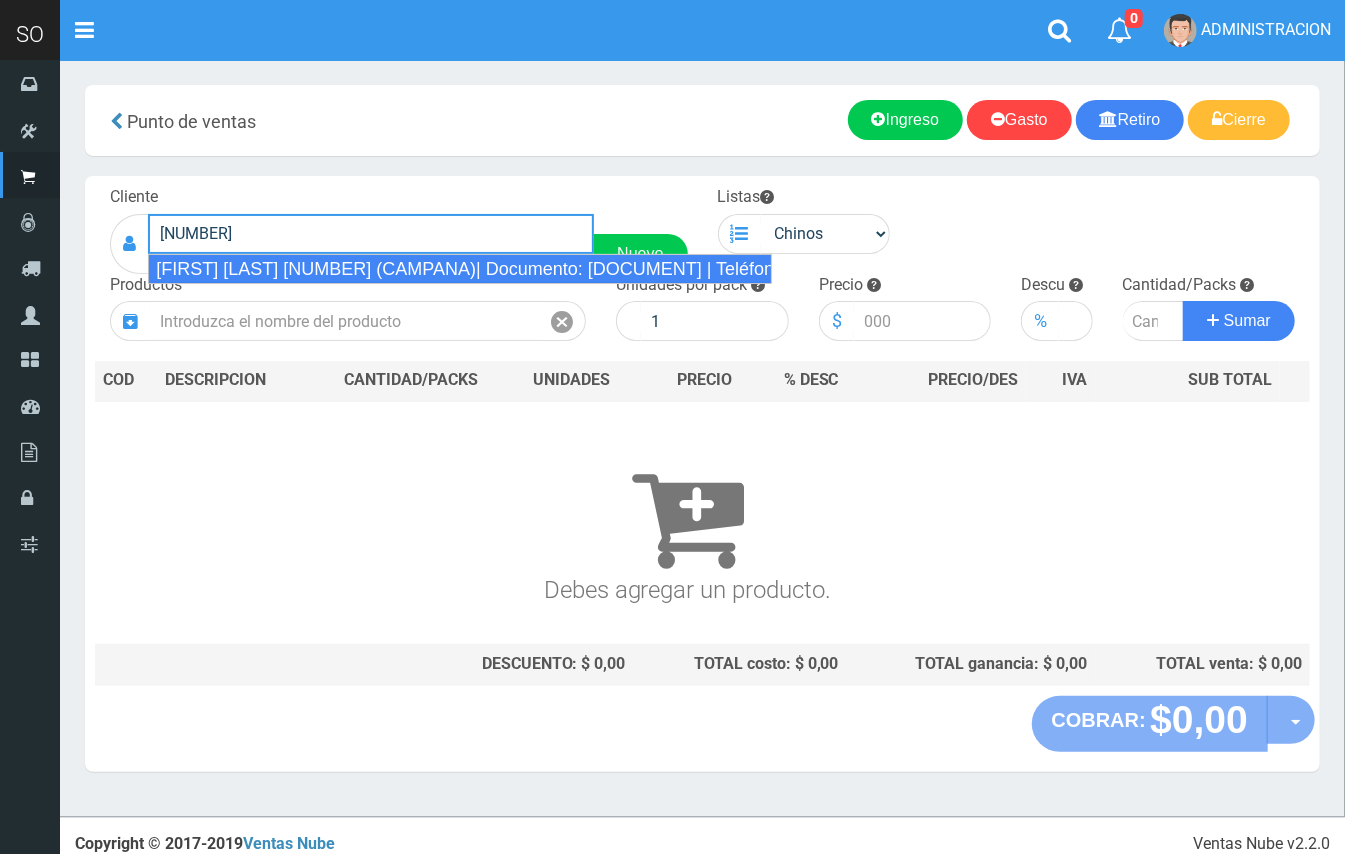click on "[FIRST] [LAST] [NUMBER] (CAMPANA)| Documento: [DOCUMENT] | Teléfono: [PHONE]" at bounding box center (460, 269) 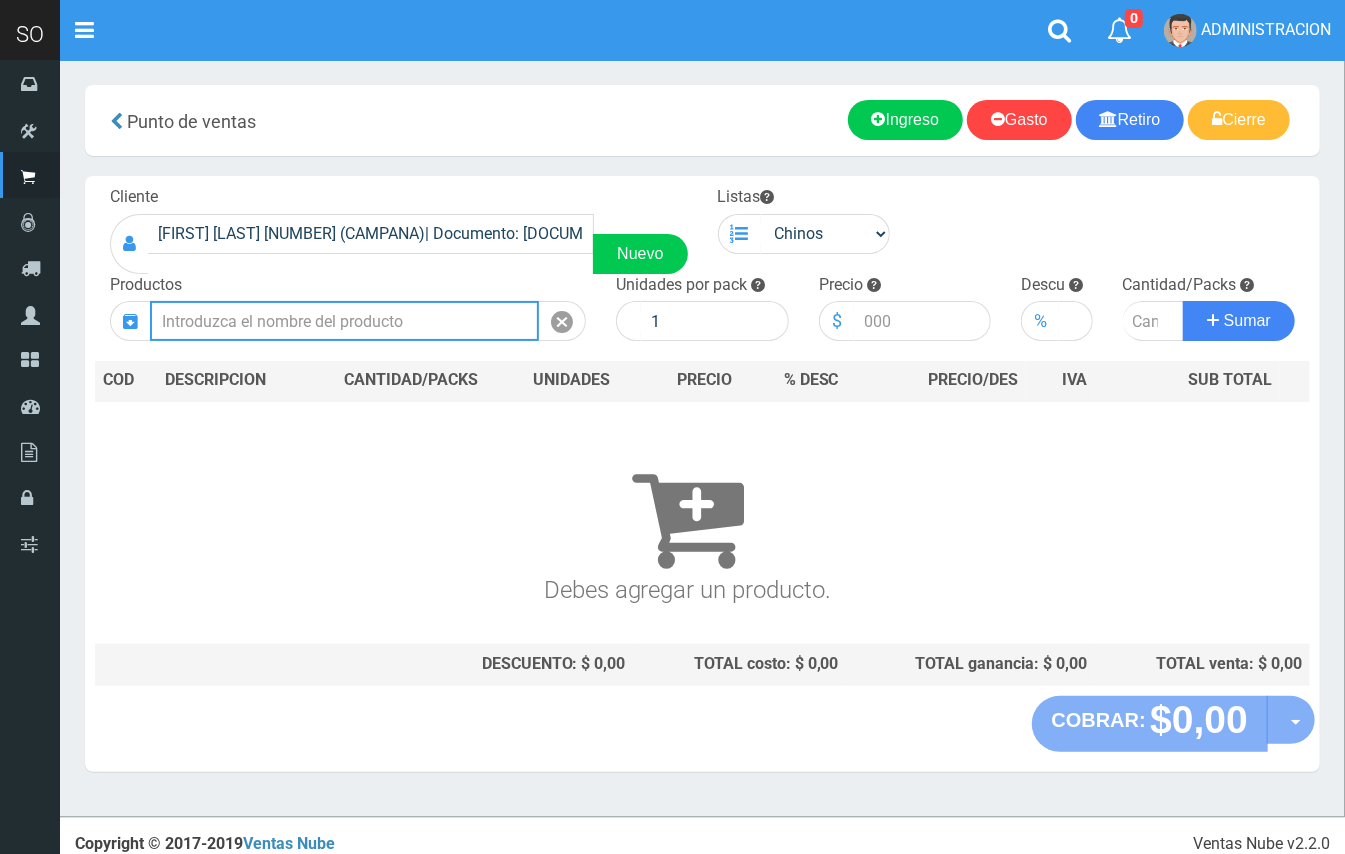 click at bounding box center [344, 321] 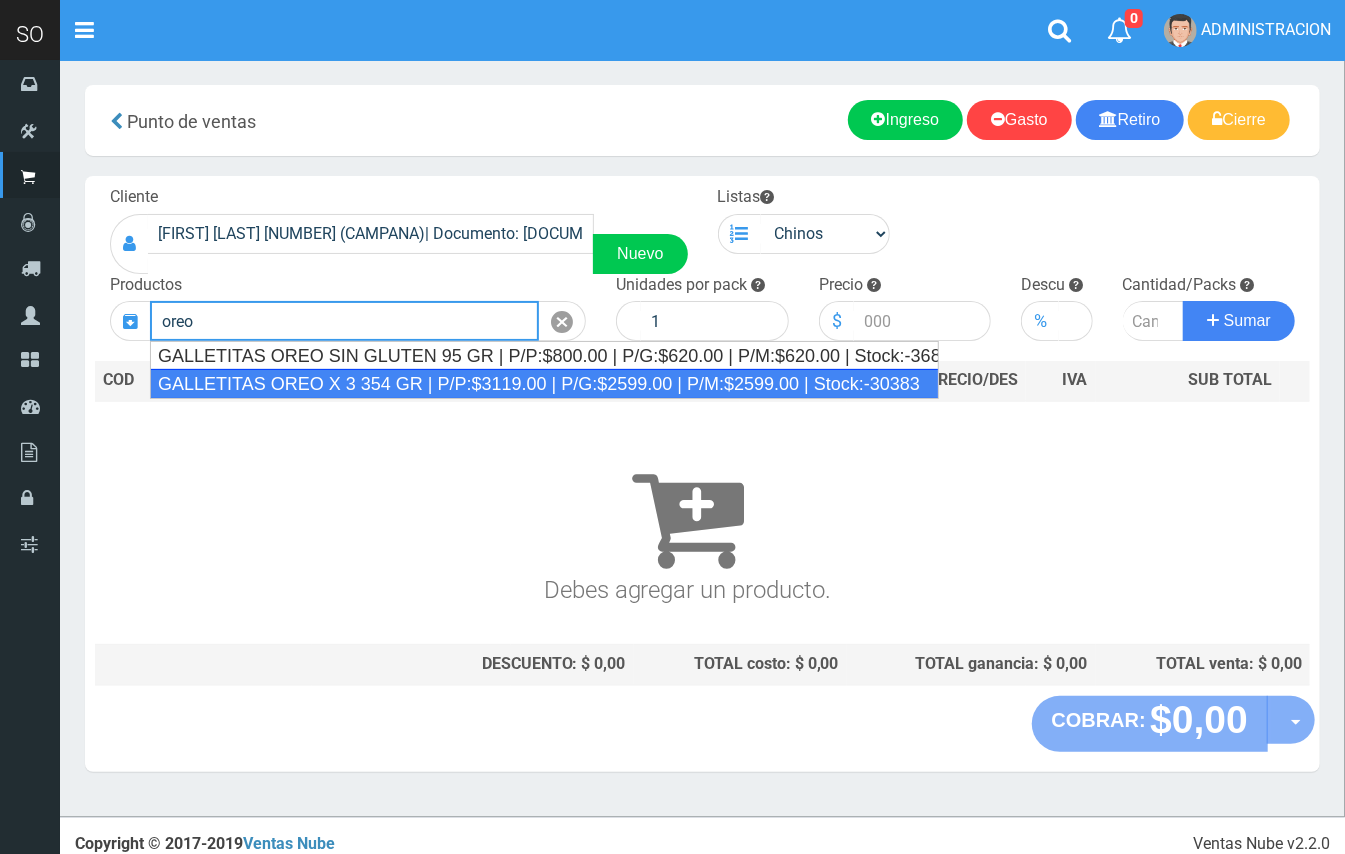 click on "GALLETITAS OREO X 3 354 GR | P/P:$3119.00 | P/G:$2599.00 | P/M:$2599.00 | Stock:-30383" at bounding box center [544, 384] 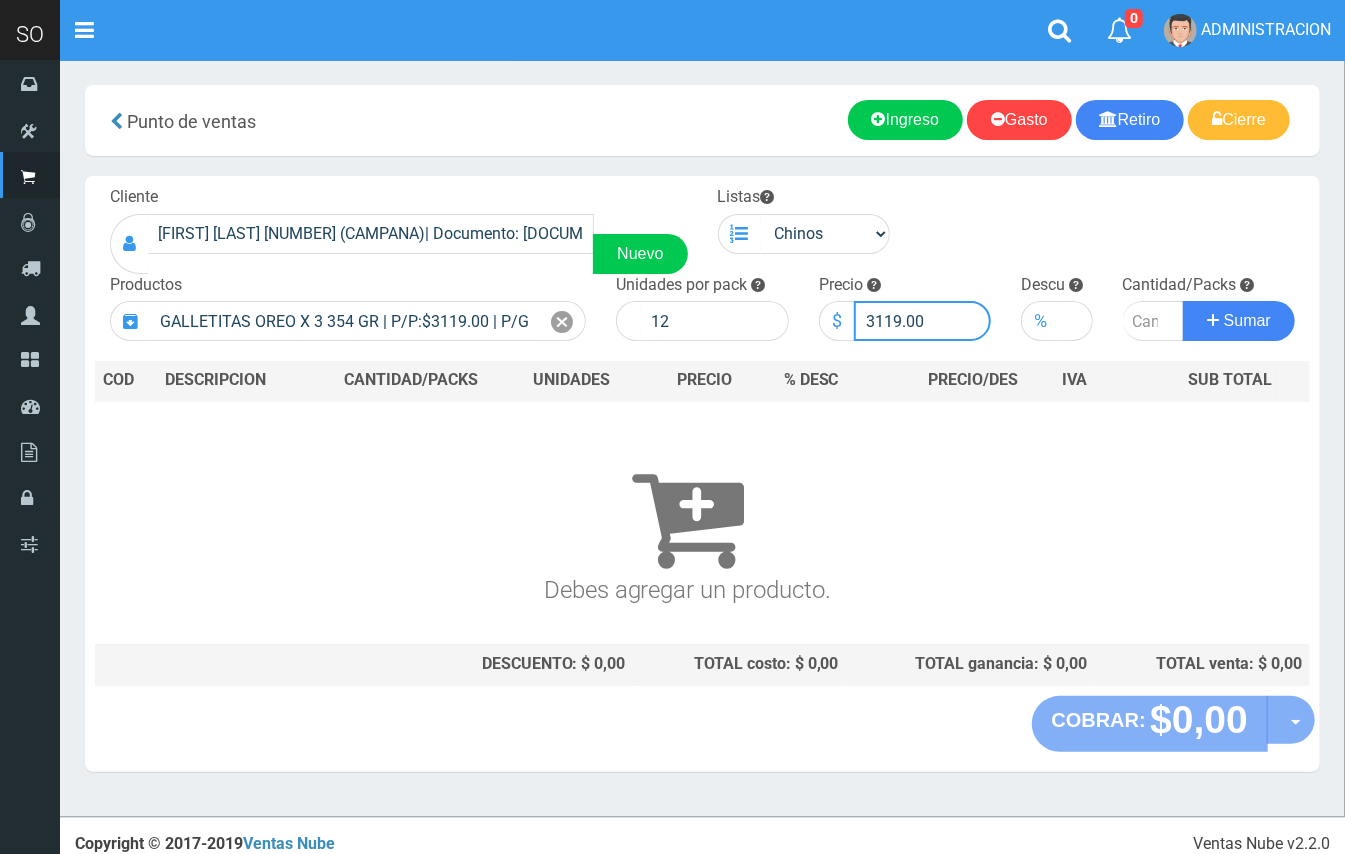 drag, startPoint x: 898, startPoint y: 322, endPoint x: 858, endPoint y: 314, distance: 40.792156 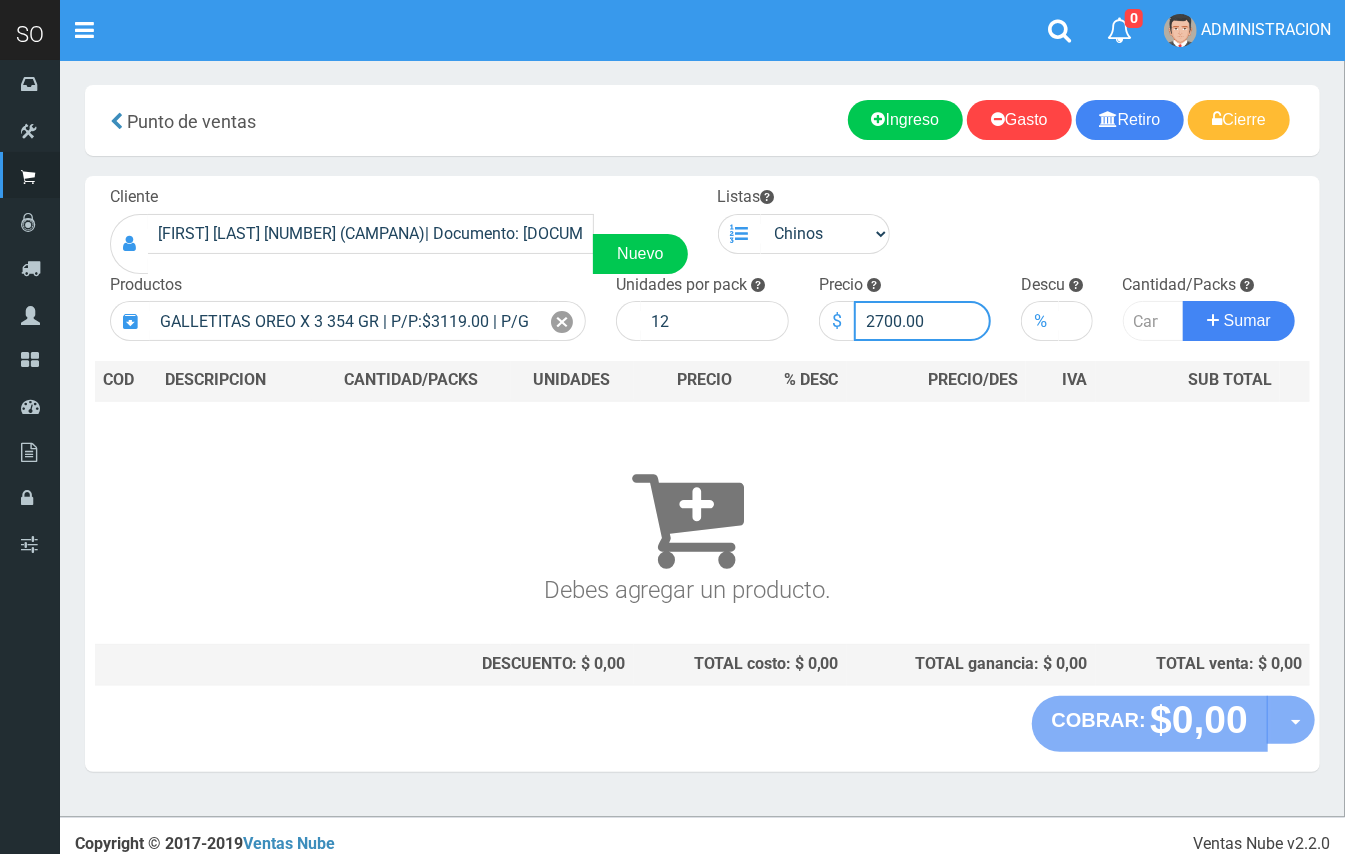 type on "2700.00" 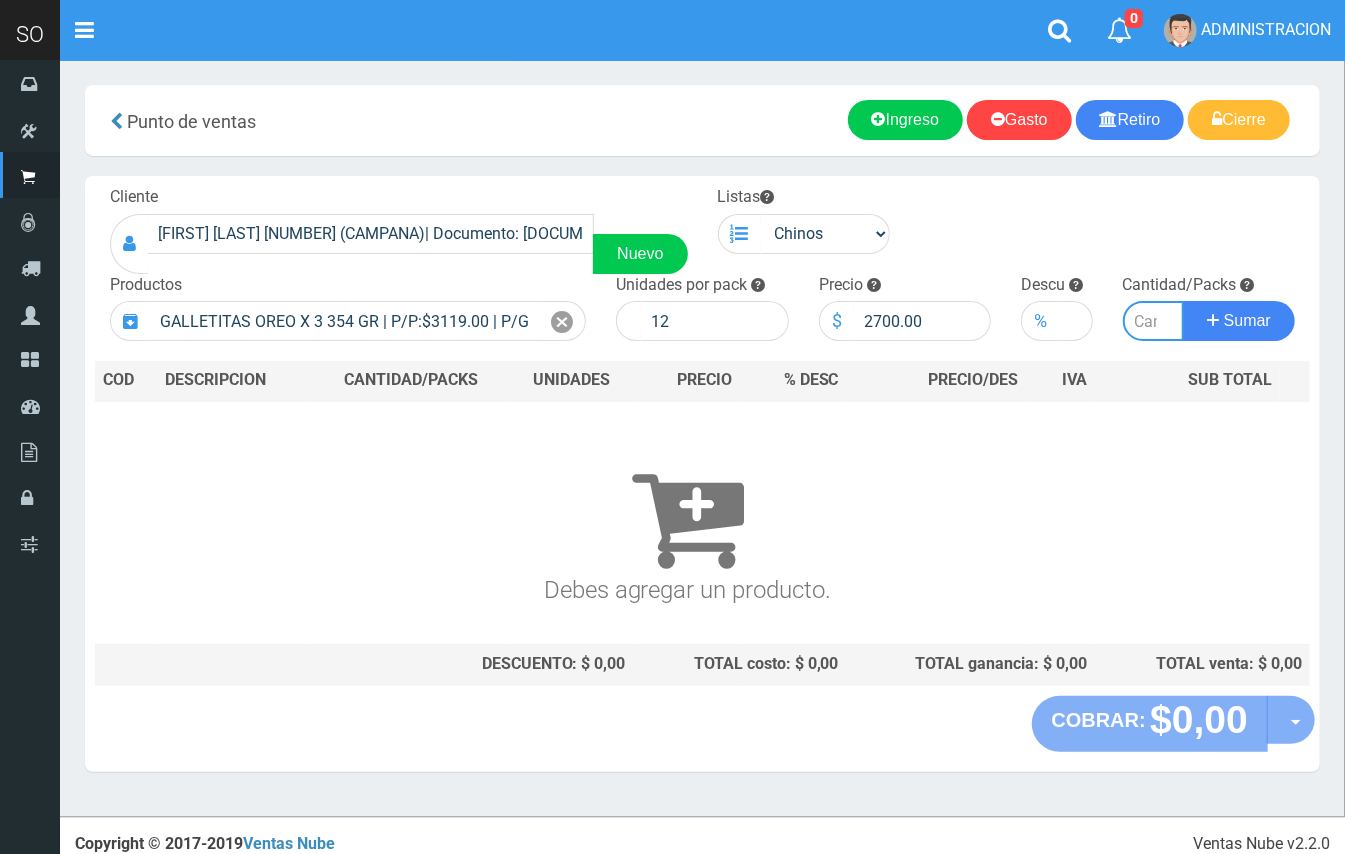click at bounding box center [1154, 321] 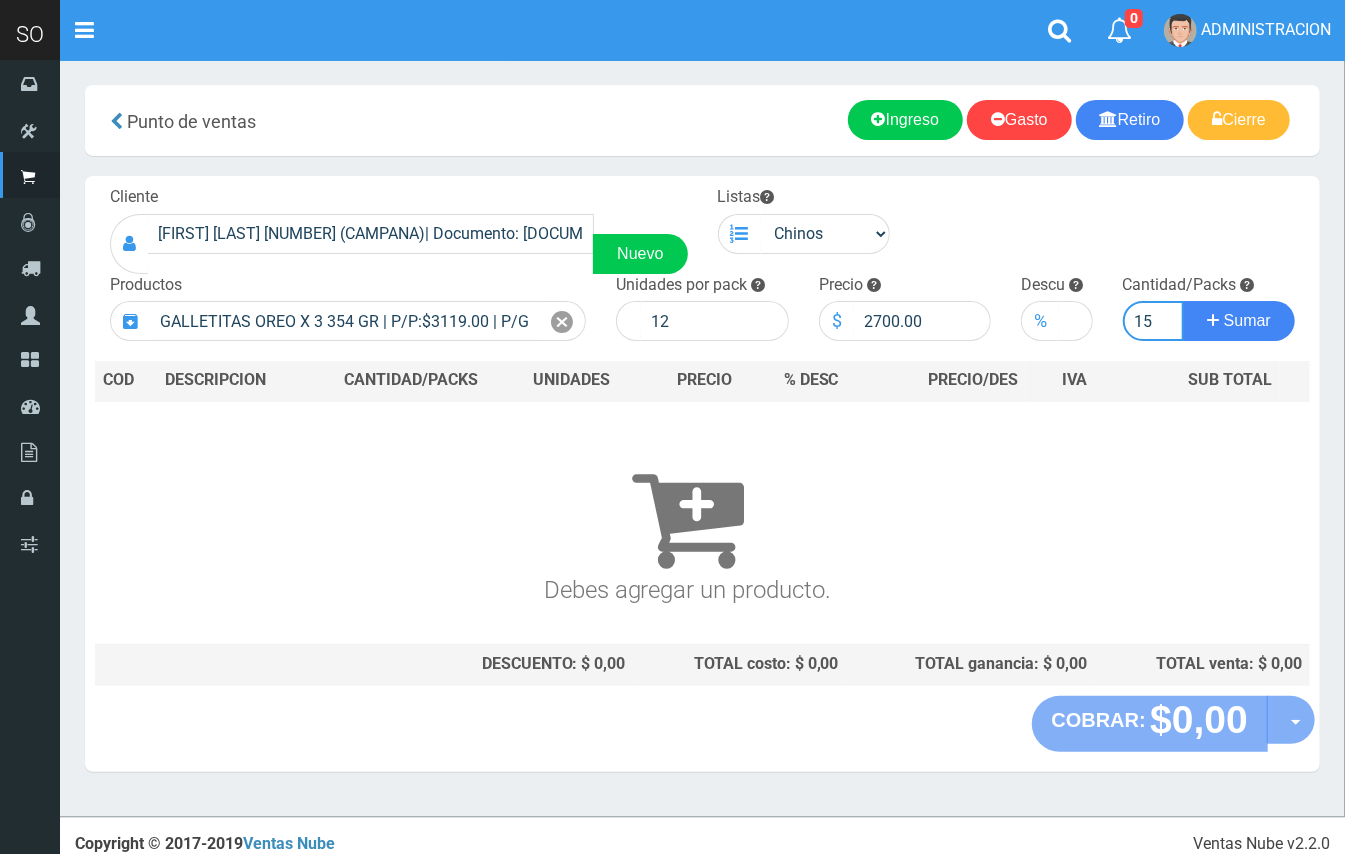 type on "15" 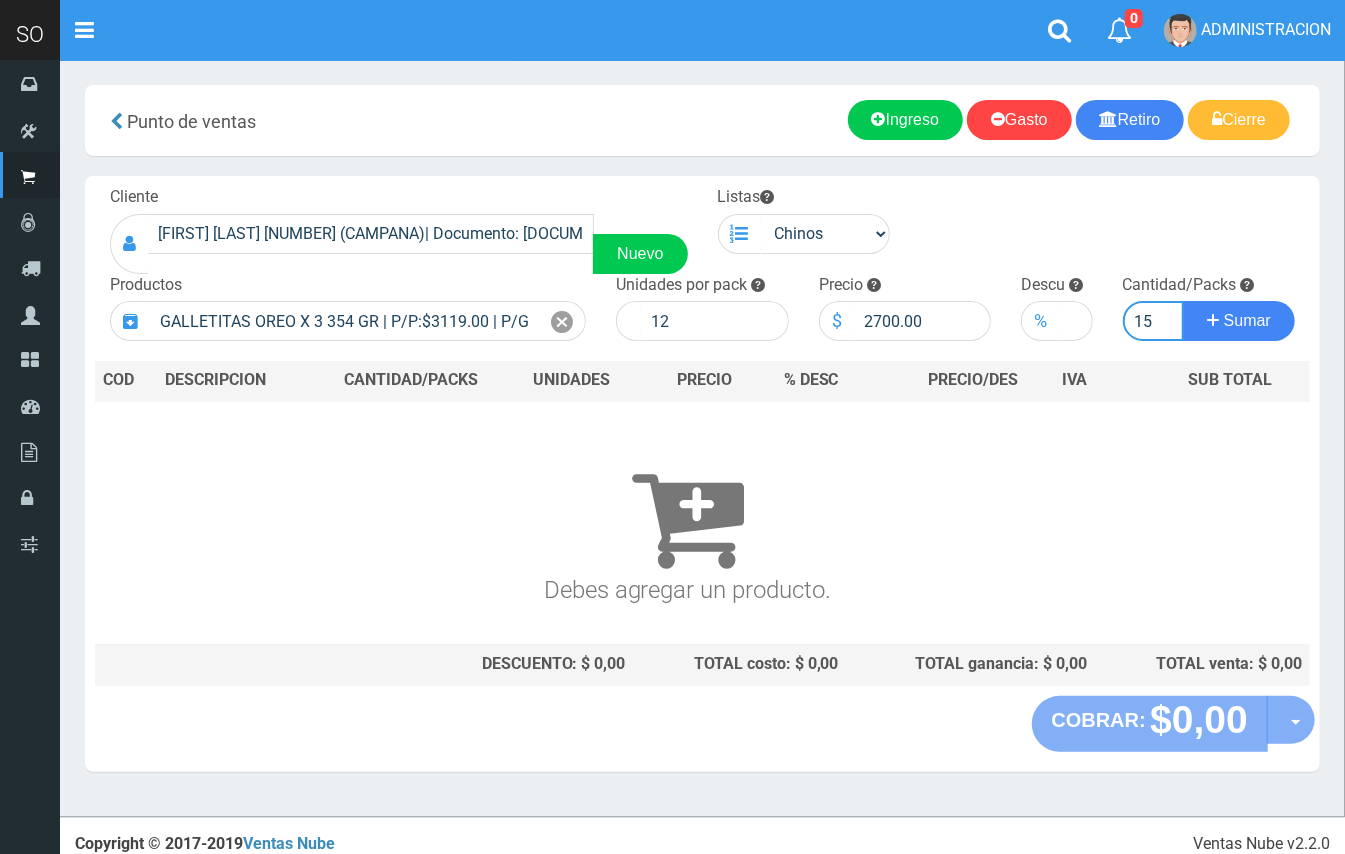 click on "Sumar" at bounding box center [1239, 321] 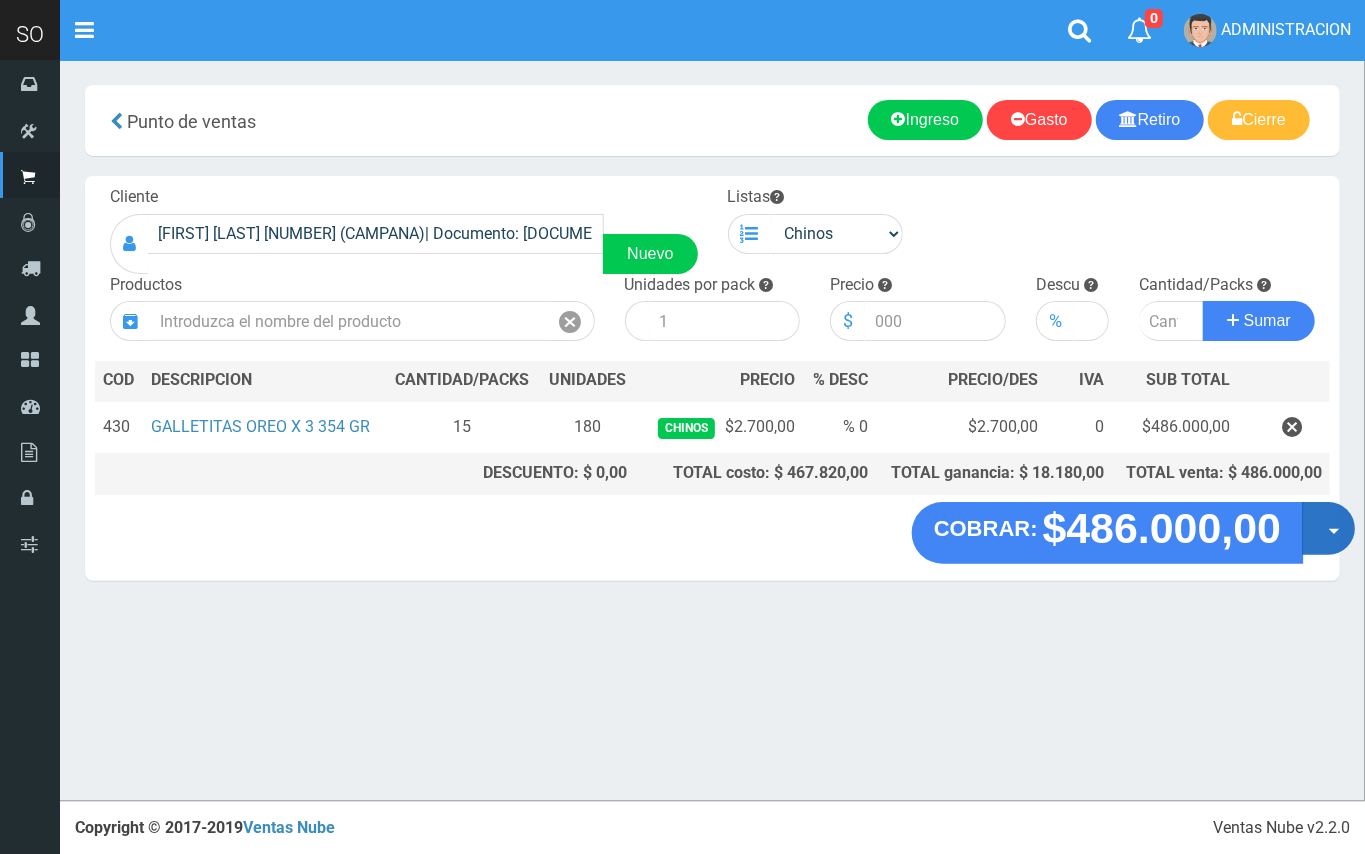 drag, startPoint x: 1328, startPoint y: 541, endPoint x: 1321, endPoint y: 573, distance: 32.75668 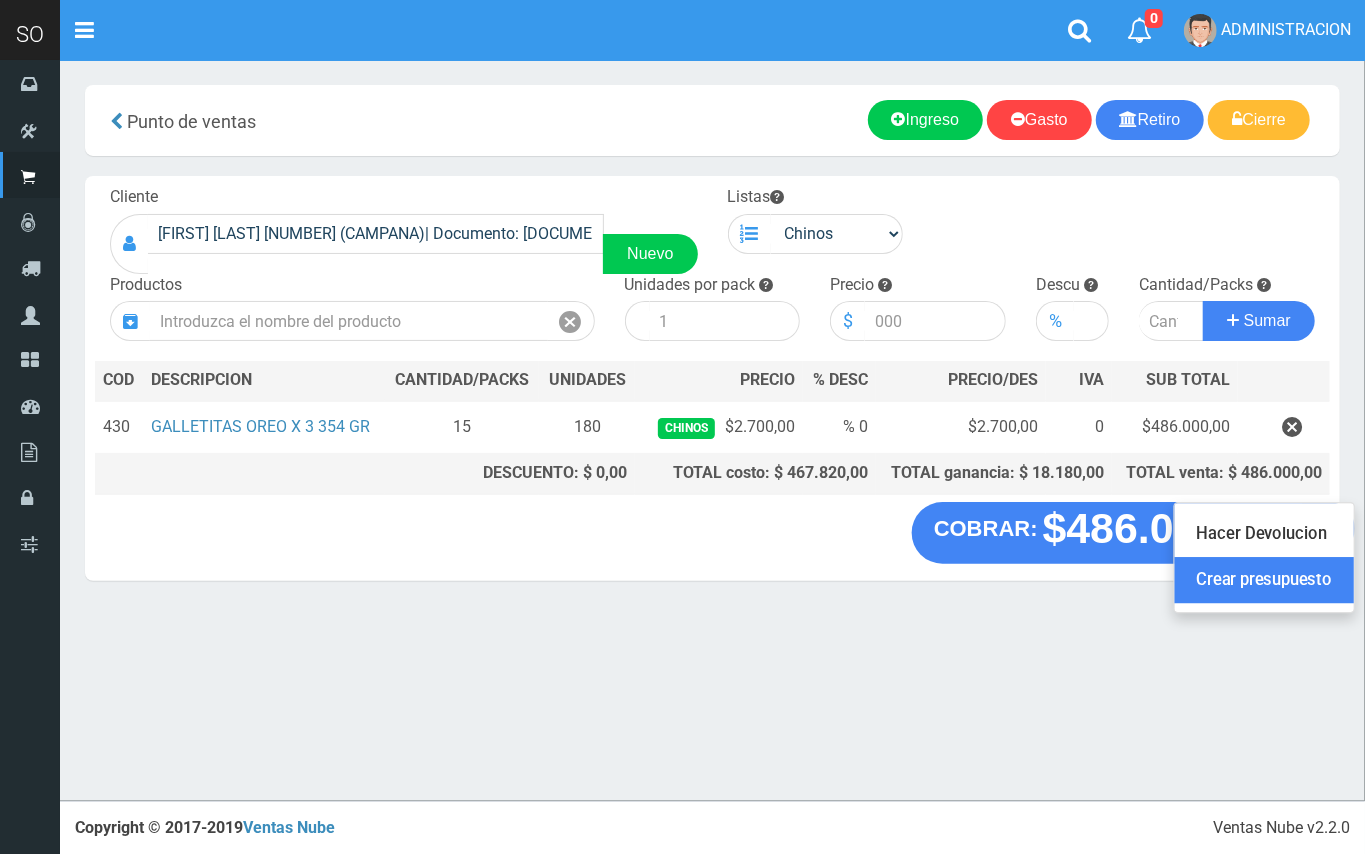 click on "Crear presupuesto" at bounding box center (1264, 581) 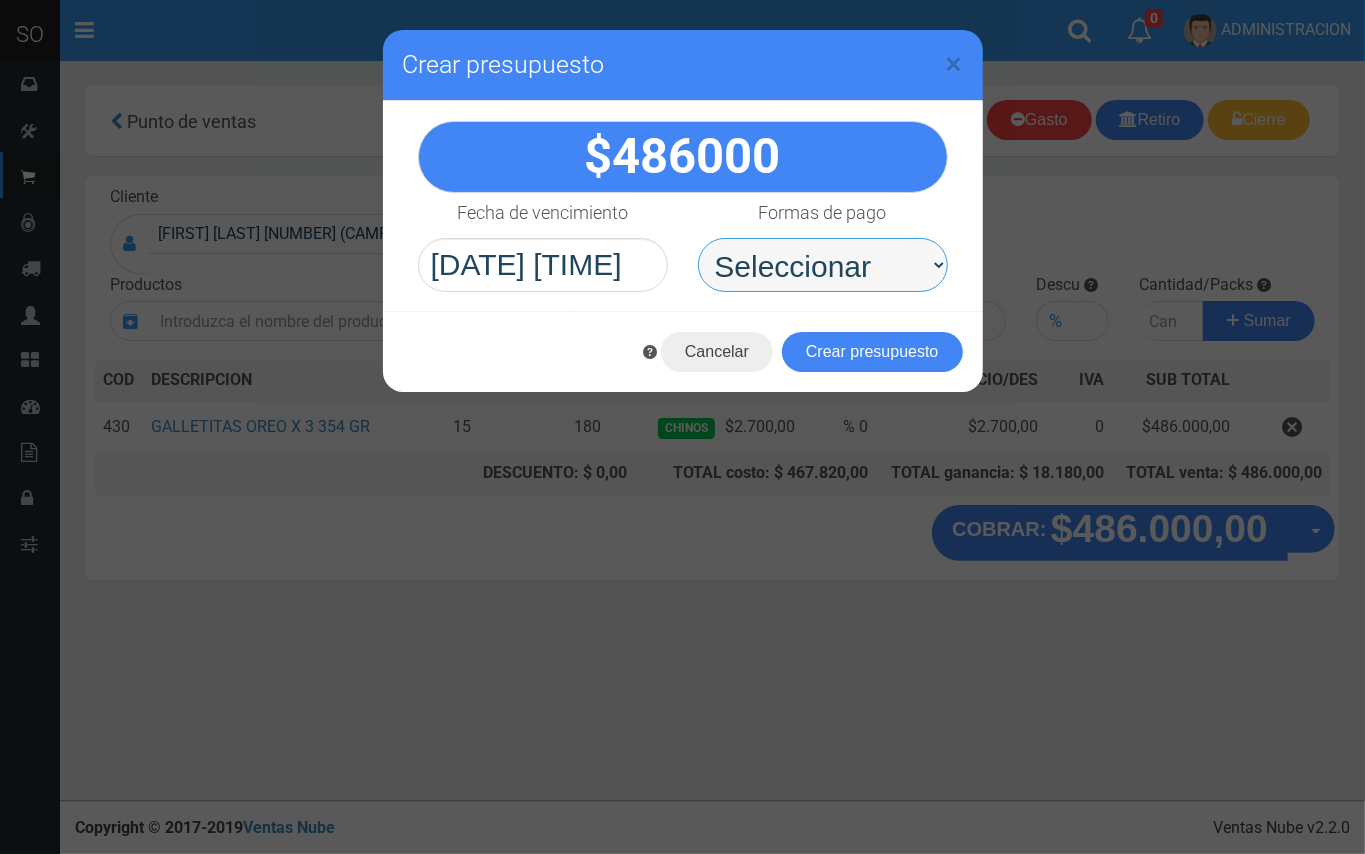 drag, startPoint x: 806, startPoint y: 262, endPoint x: 806, endPoint y: 292, distance: 30 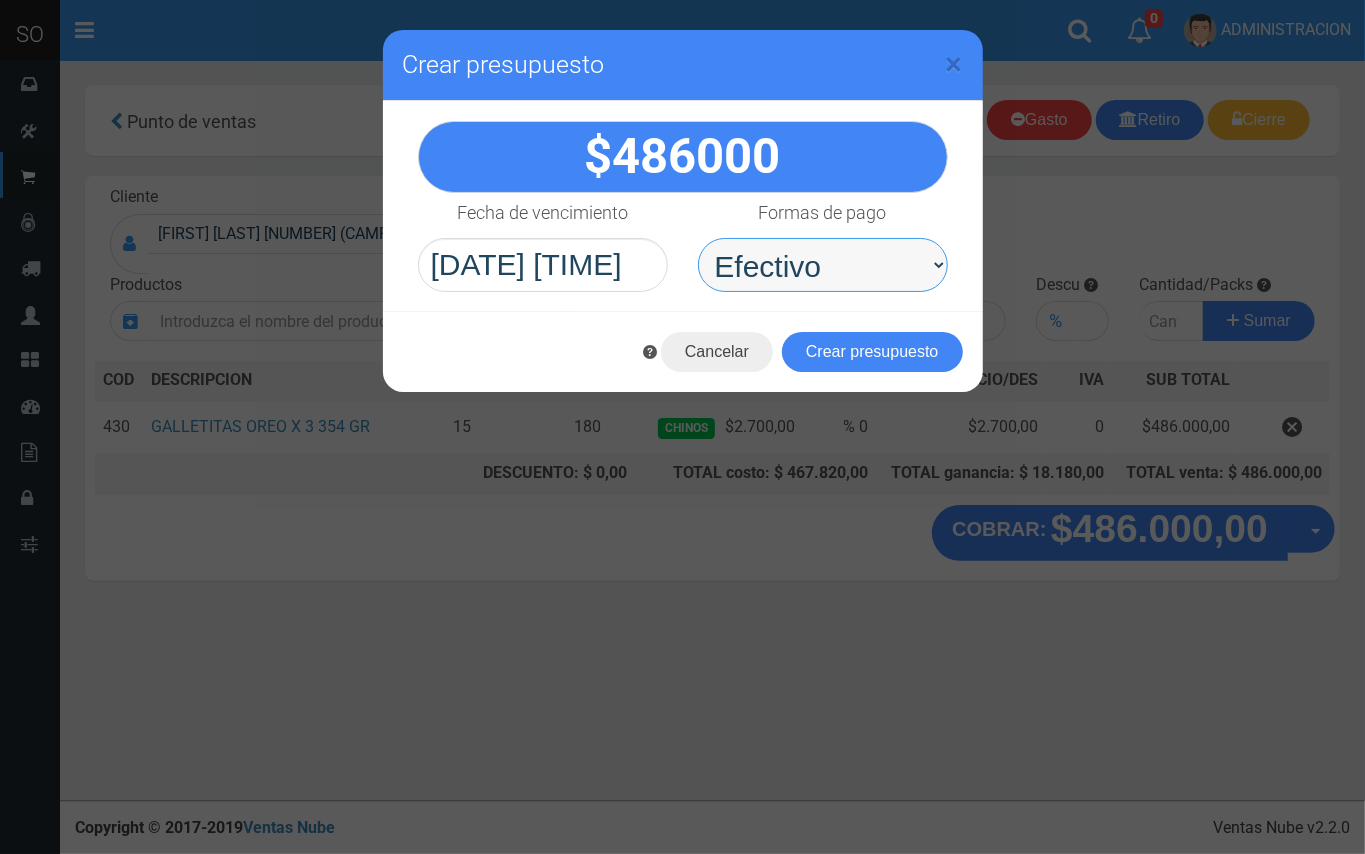 click on "Seleccionar
Efectivo
Tarjeta de Crédito
Depósito
Débito" at bounding box center [823, 265] 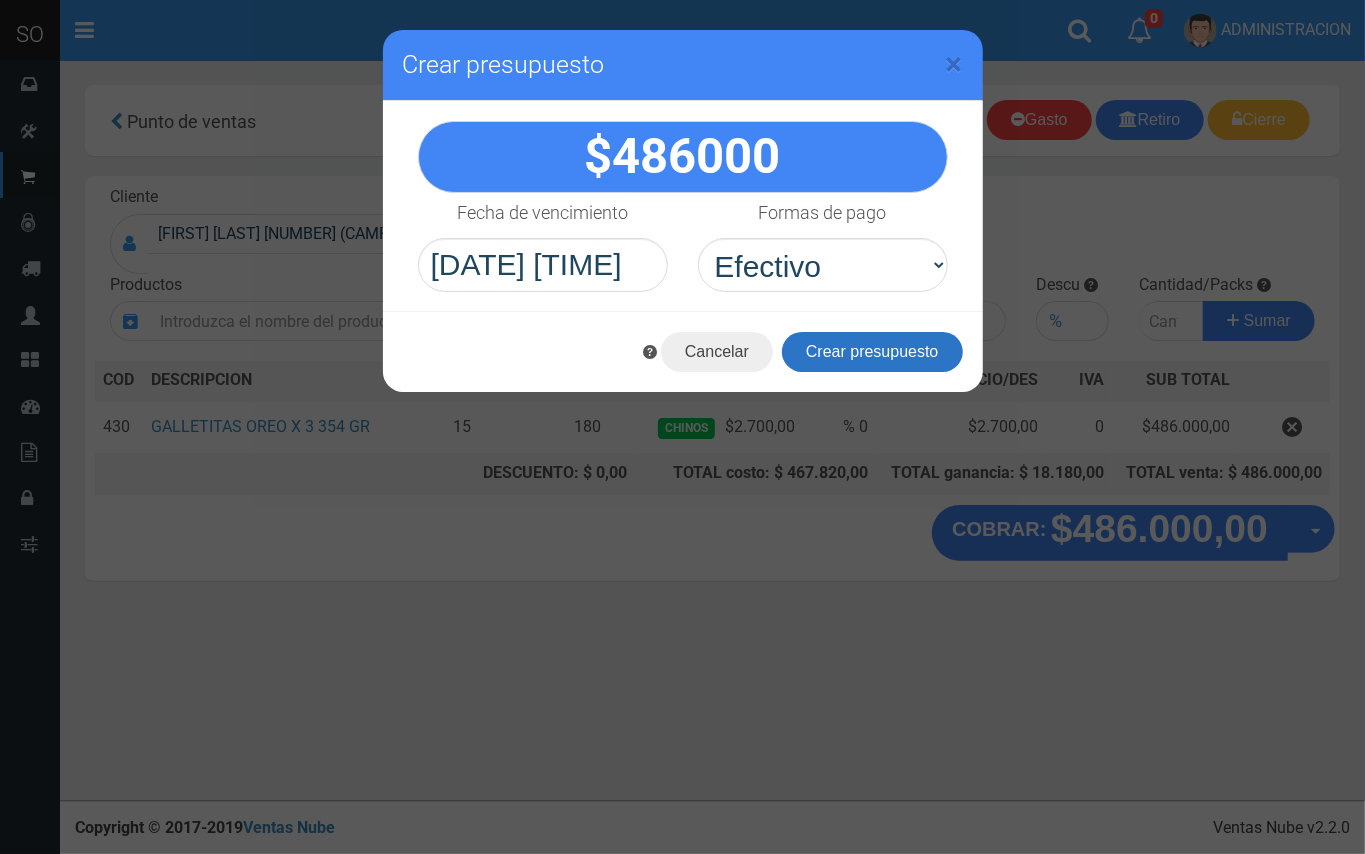 click on "Crear presupuesto" at bounding box center [872, 352] 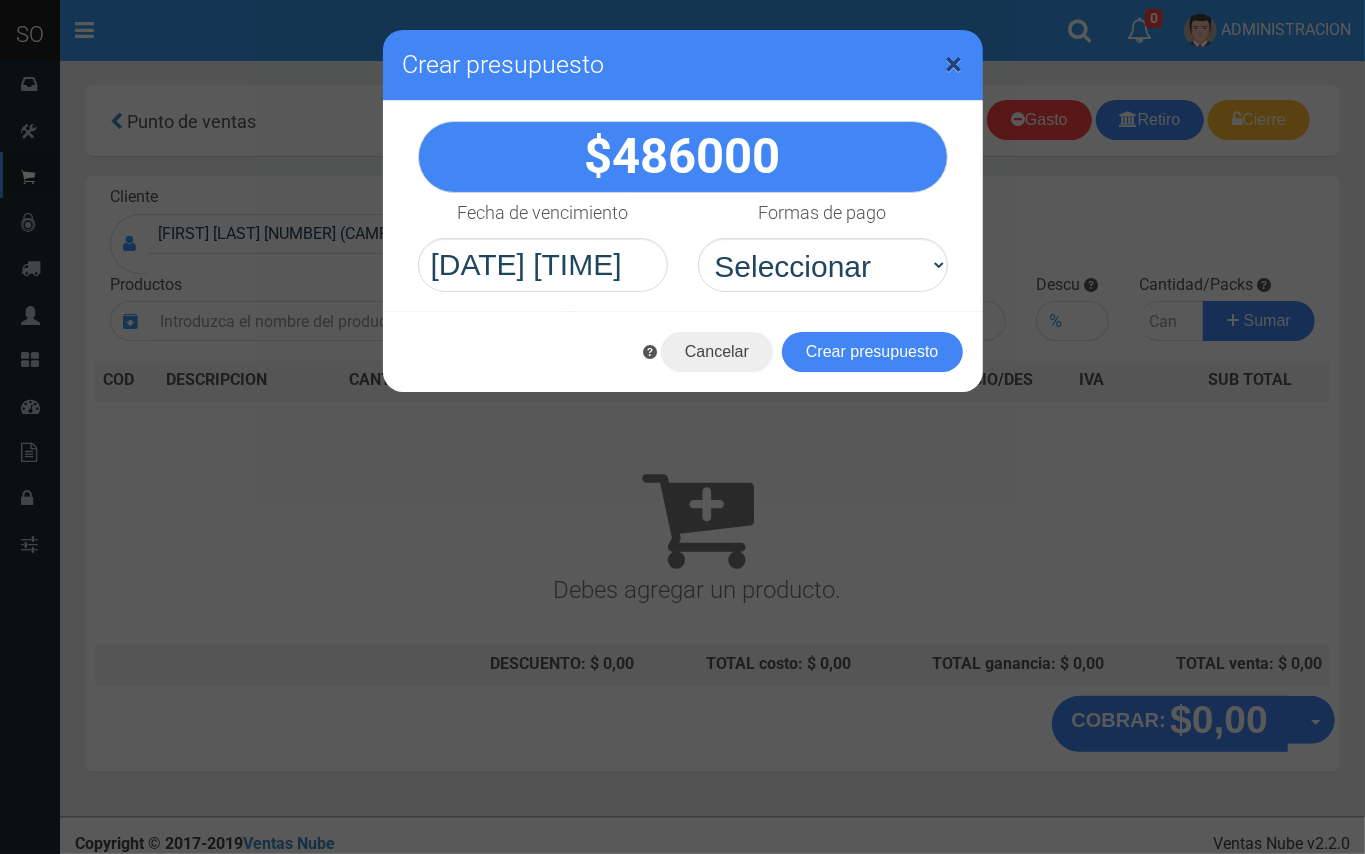 drag, startPoint x: 957, startPoint y: 57, endPoint x: 842, endPoint y: 14, distance: 122.77622 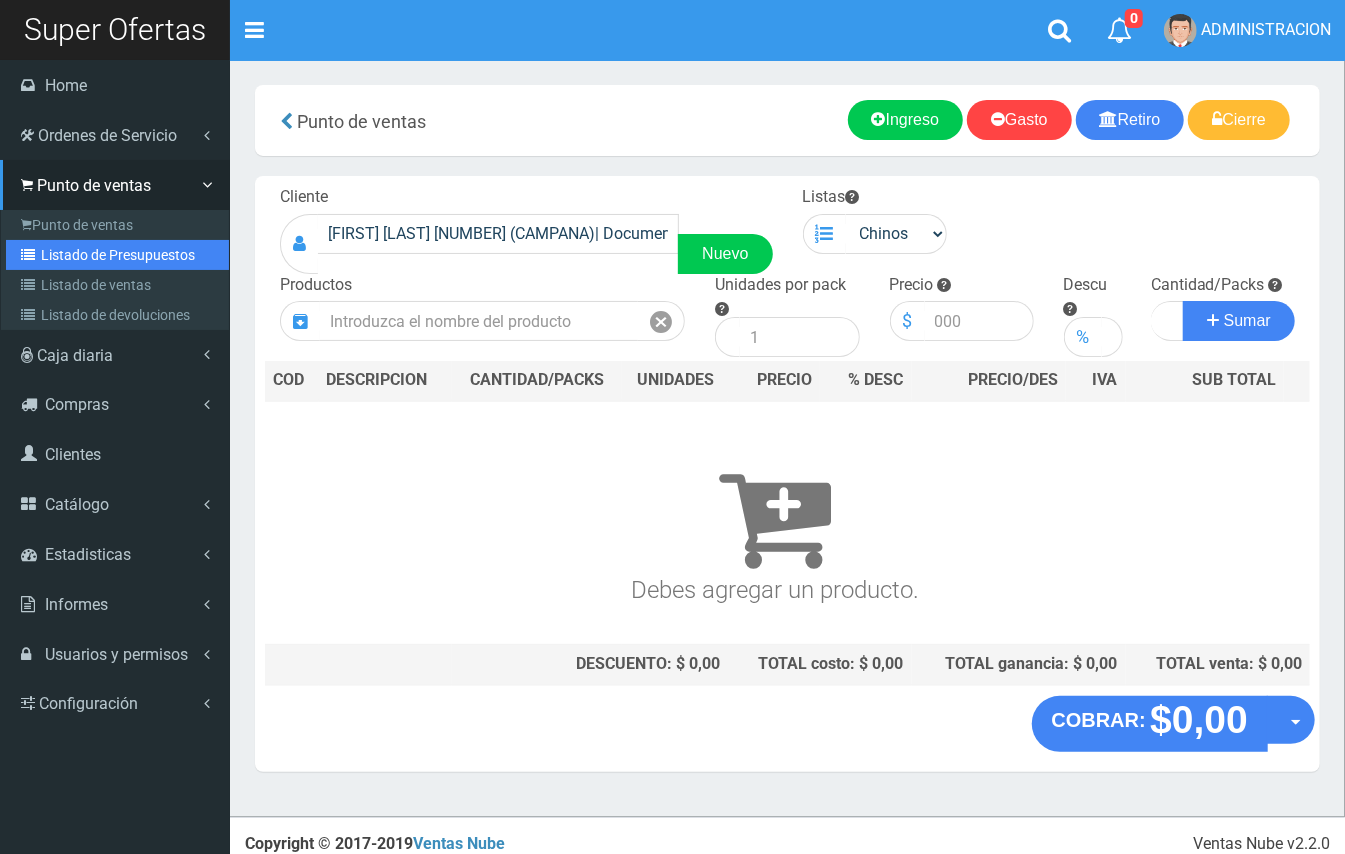 click on "Listado de Presupuestos" at bounding box center (117, 255) 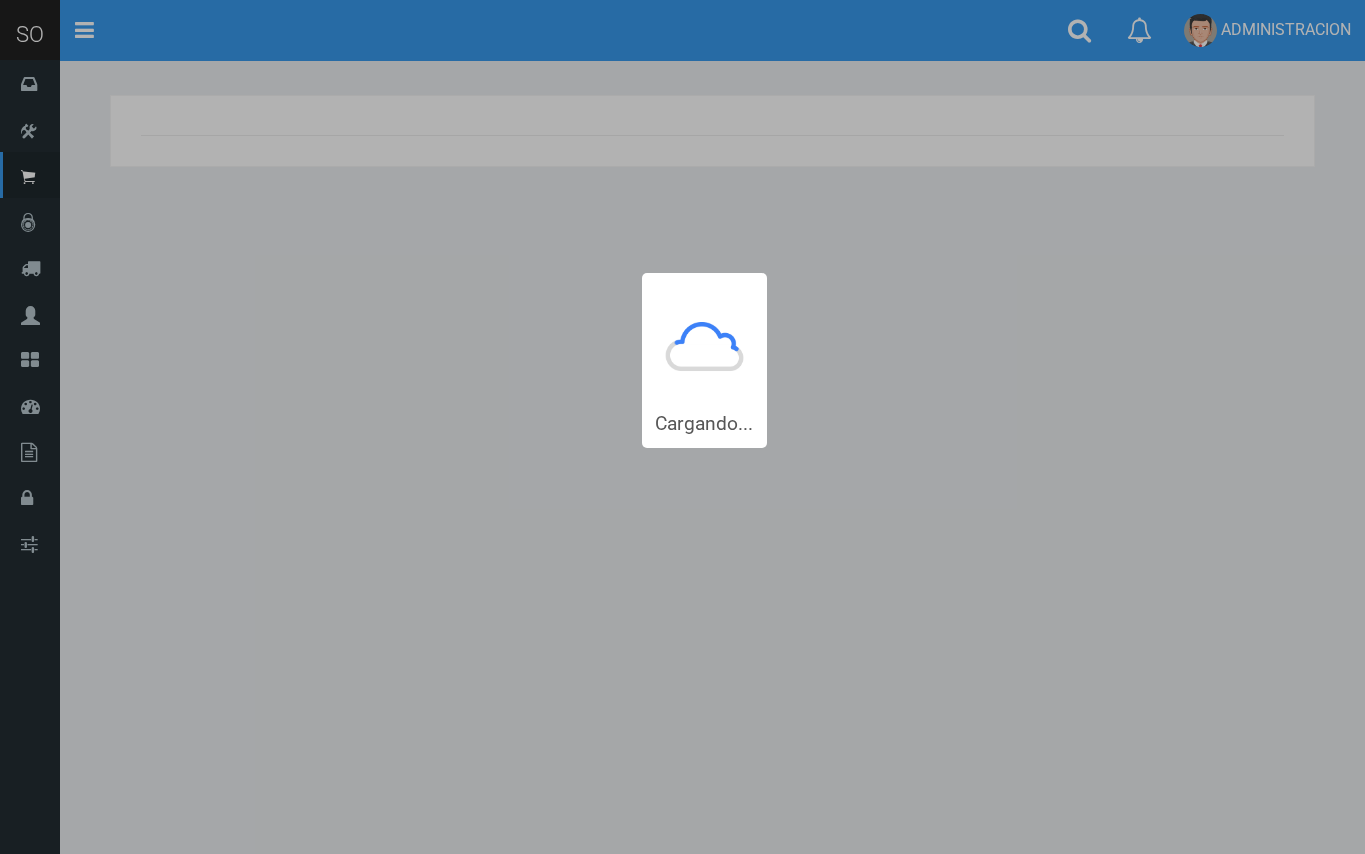 scroll, scrollTop: 0, scrollLeft: 0, axis: both 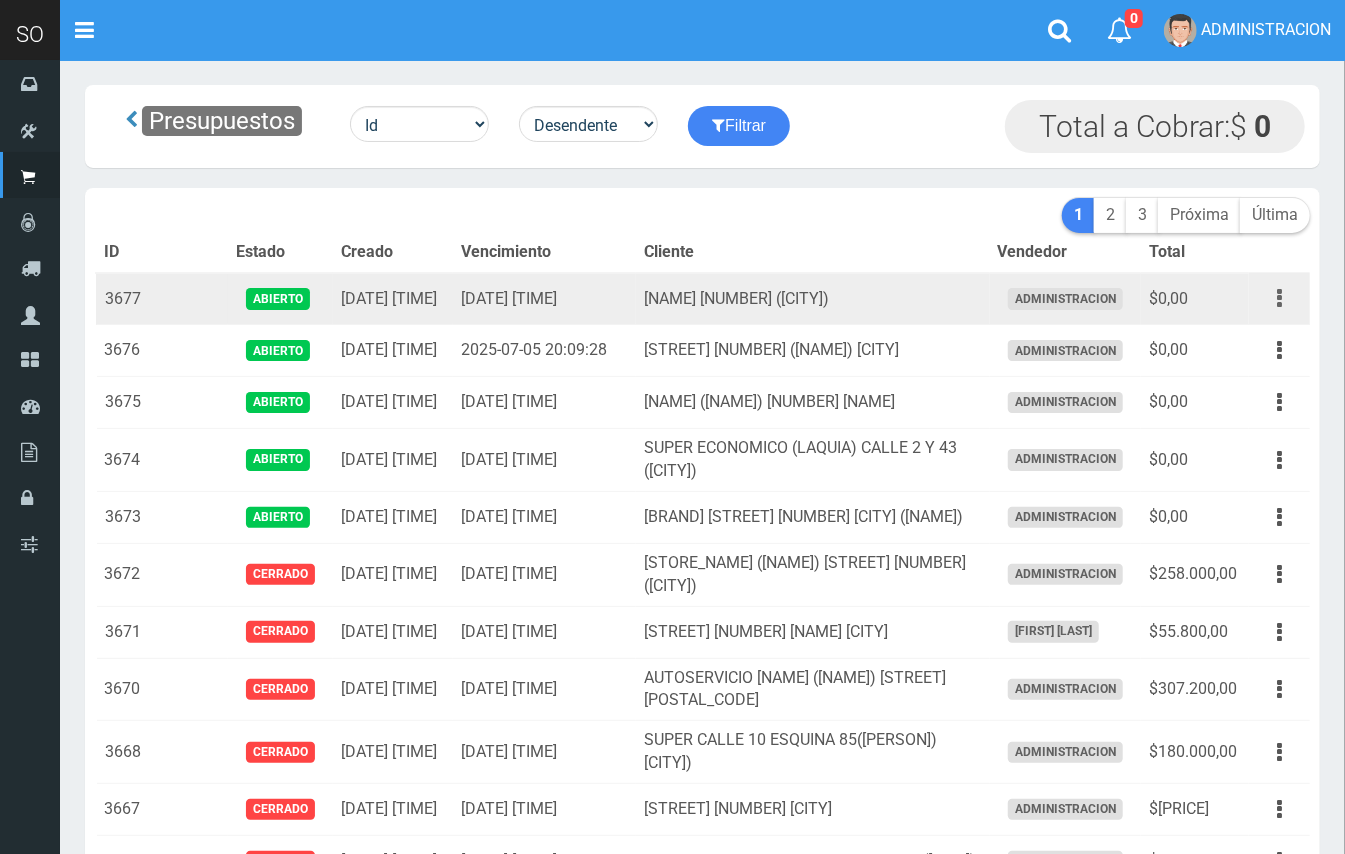 click at bounding box center (1279, 298) 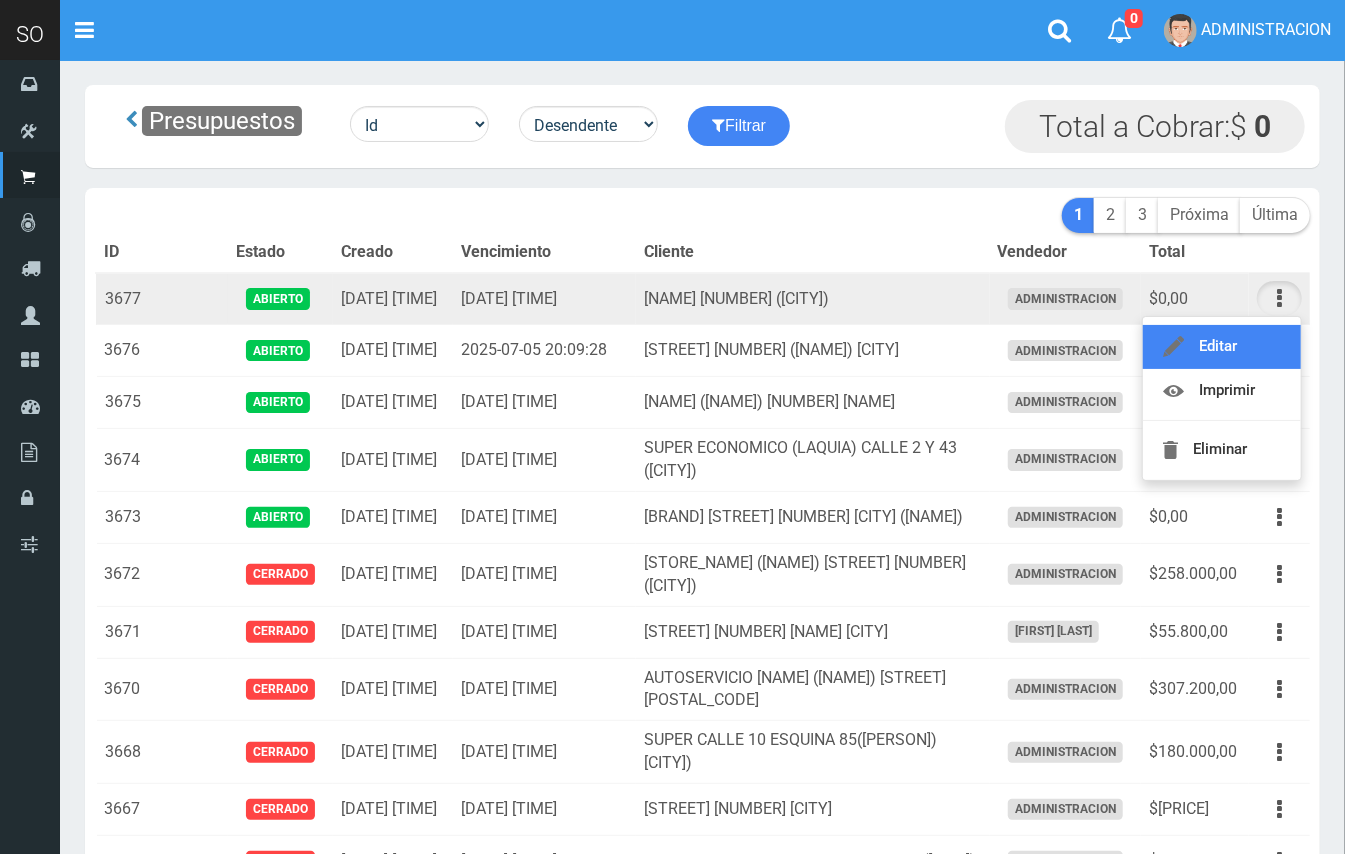click on "Editar" at bounding box center (1222, 347) 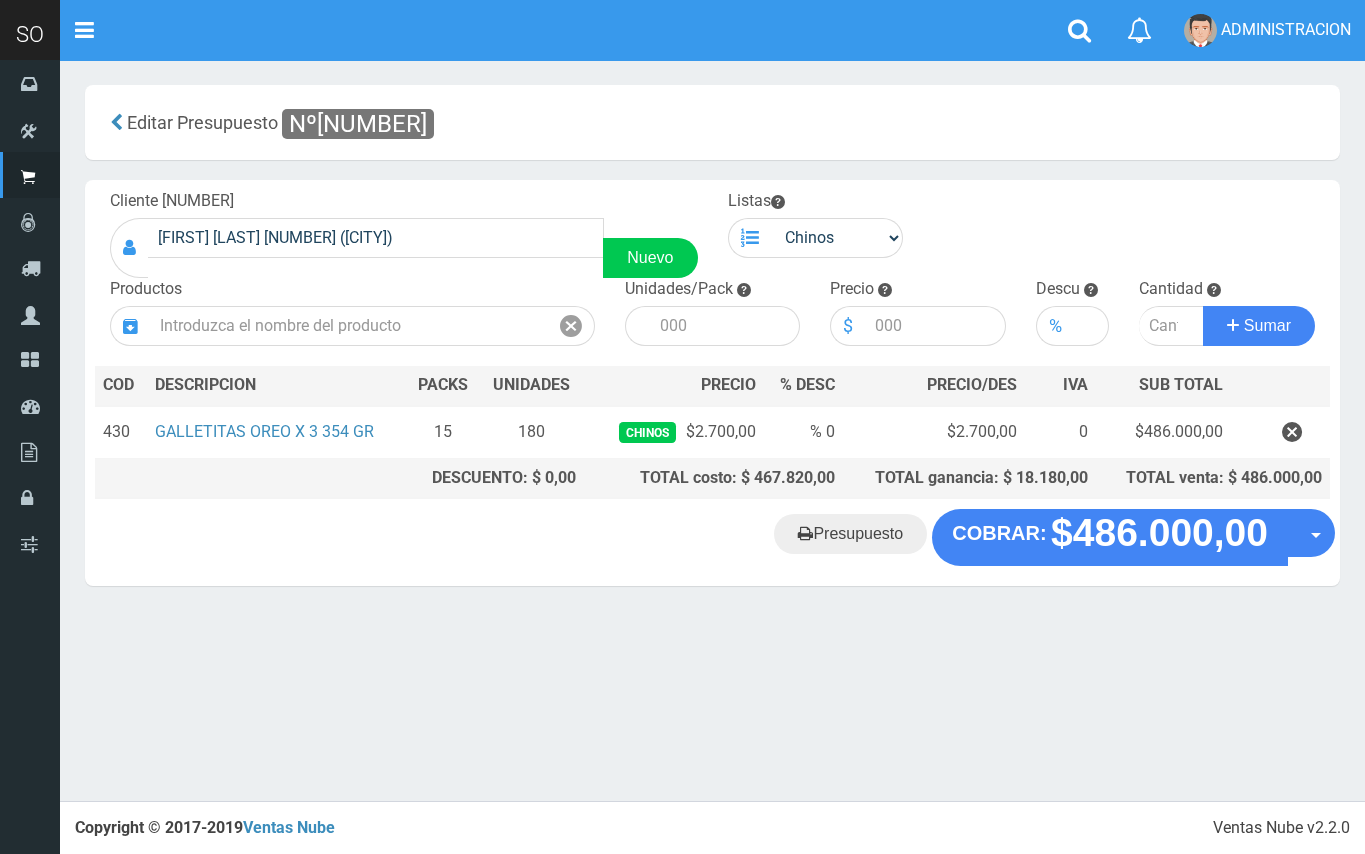scroll, scrollTop: 0, scrollLeft: 0, axis: both 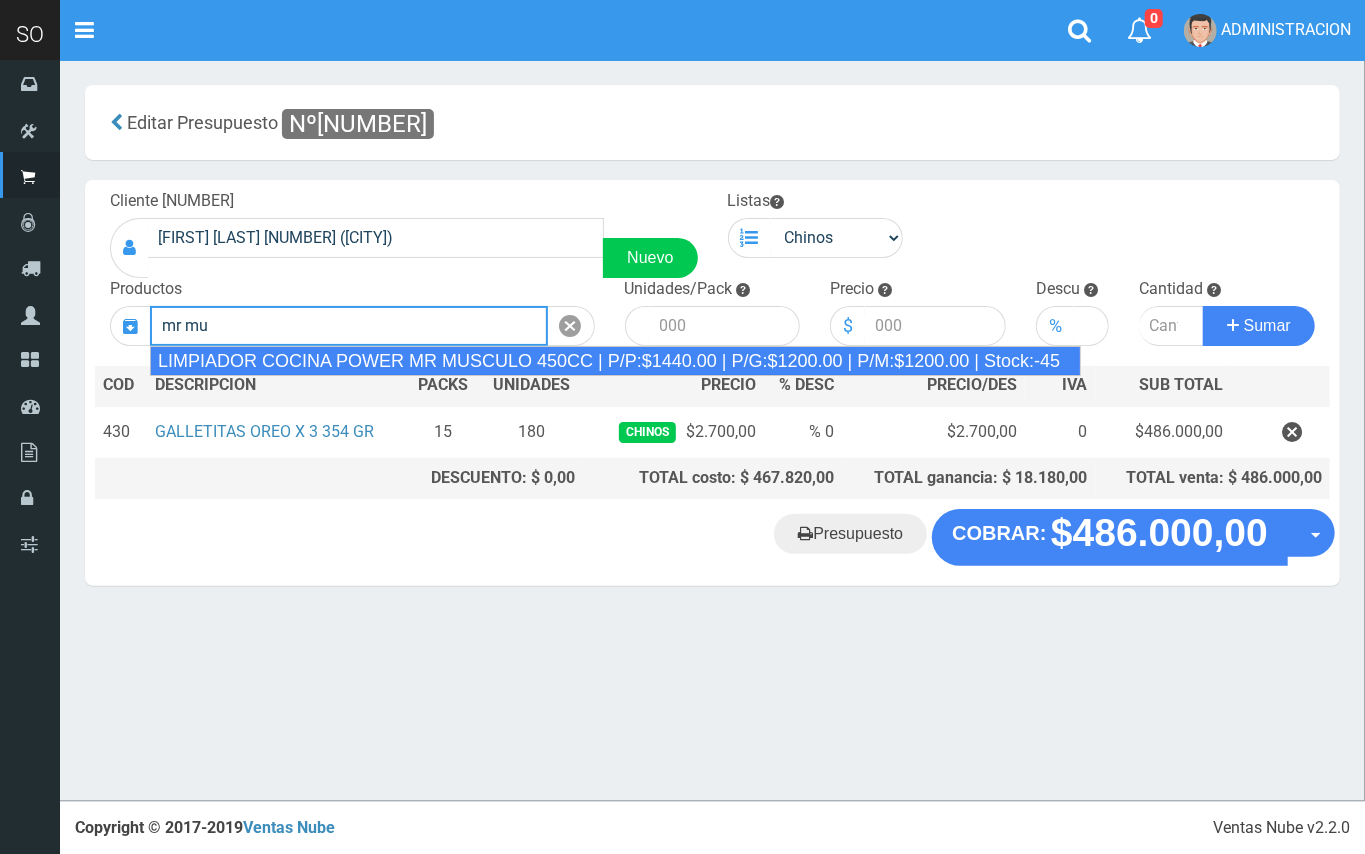 click on "LIMPIADOR COCINA POWER MR MUSCULO 450CC  | P/P:$1440.00 | P/G:$1200.00 | P/M:$1200.00 | Stock:-45" at bounding box center (615, 361) 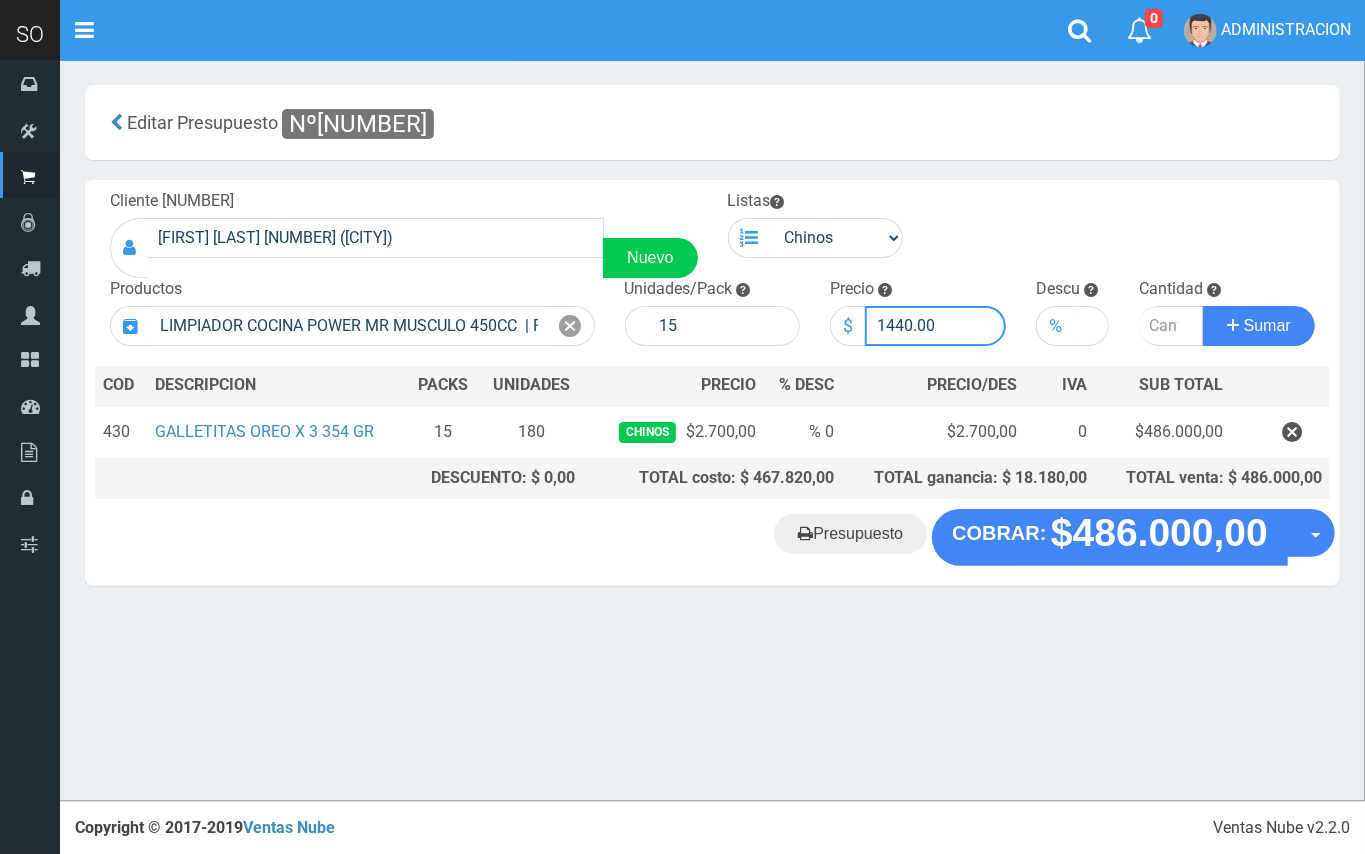 drag, startPoint x: 910, startPoint y: 316, endPoint x: 886, endPoint y: 317, distance: 24.020824 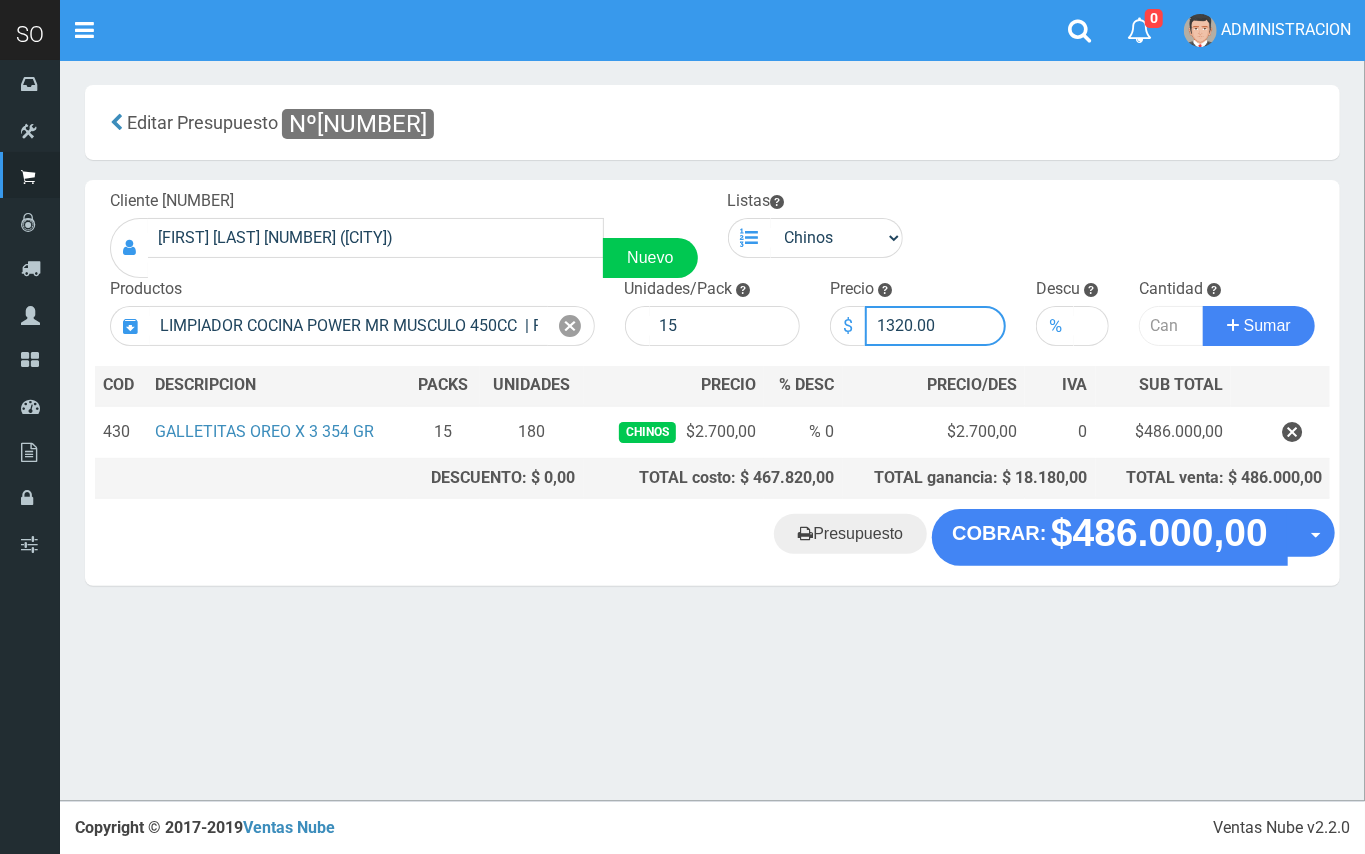 type on "1320.00" 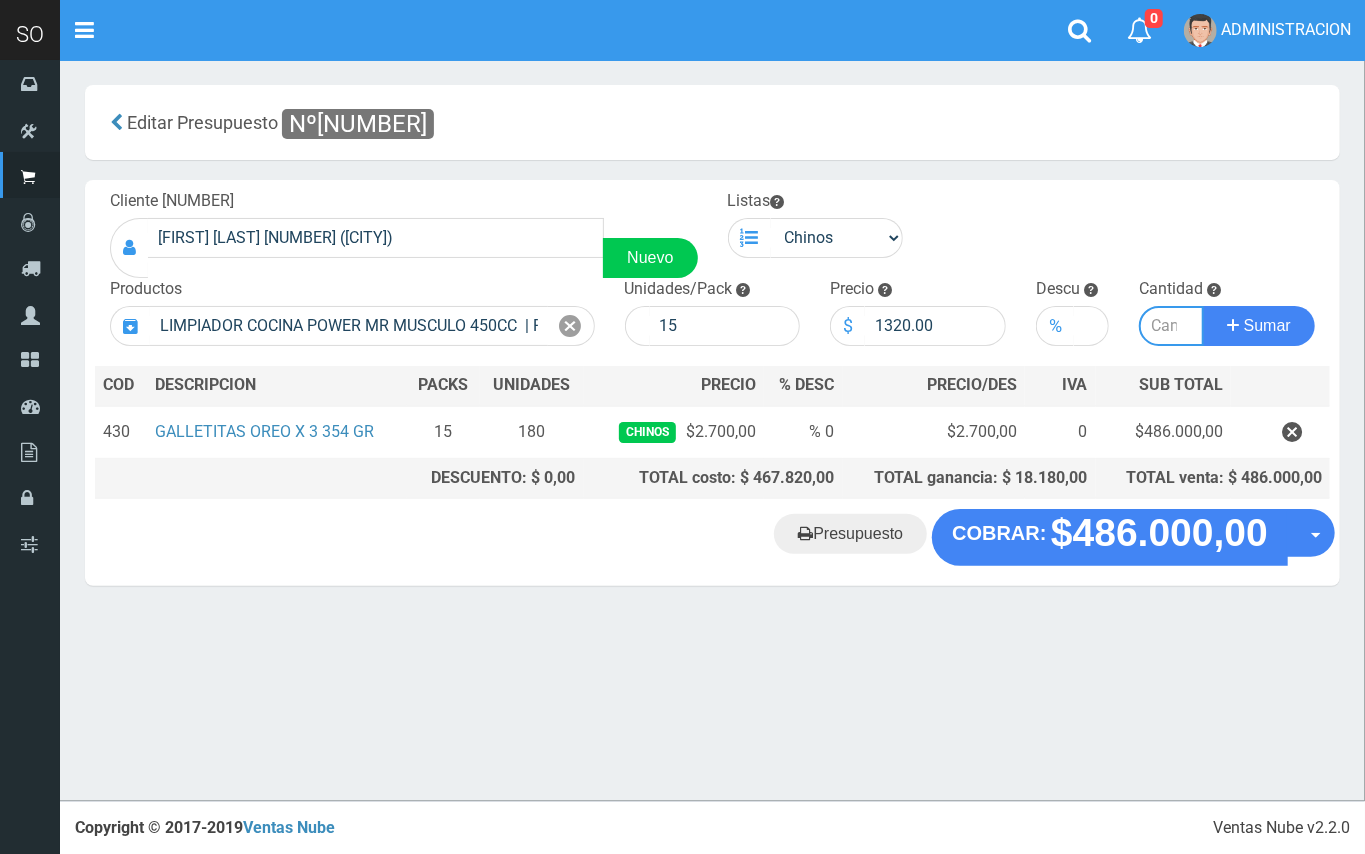 click at bounding box center [1171, 326] 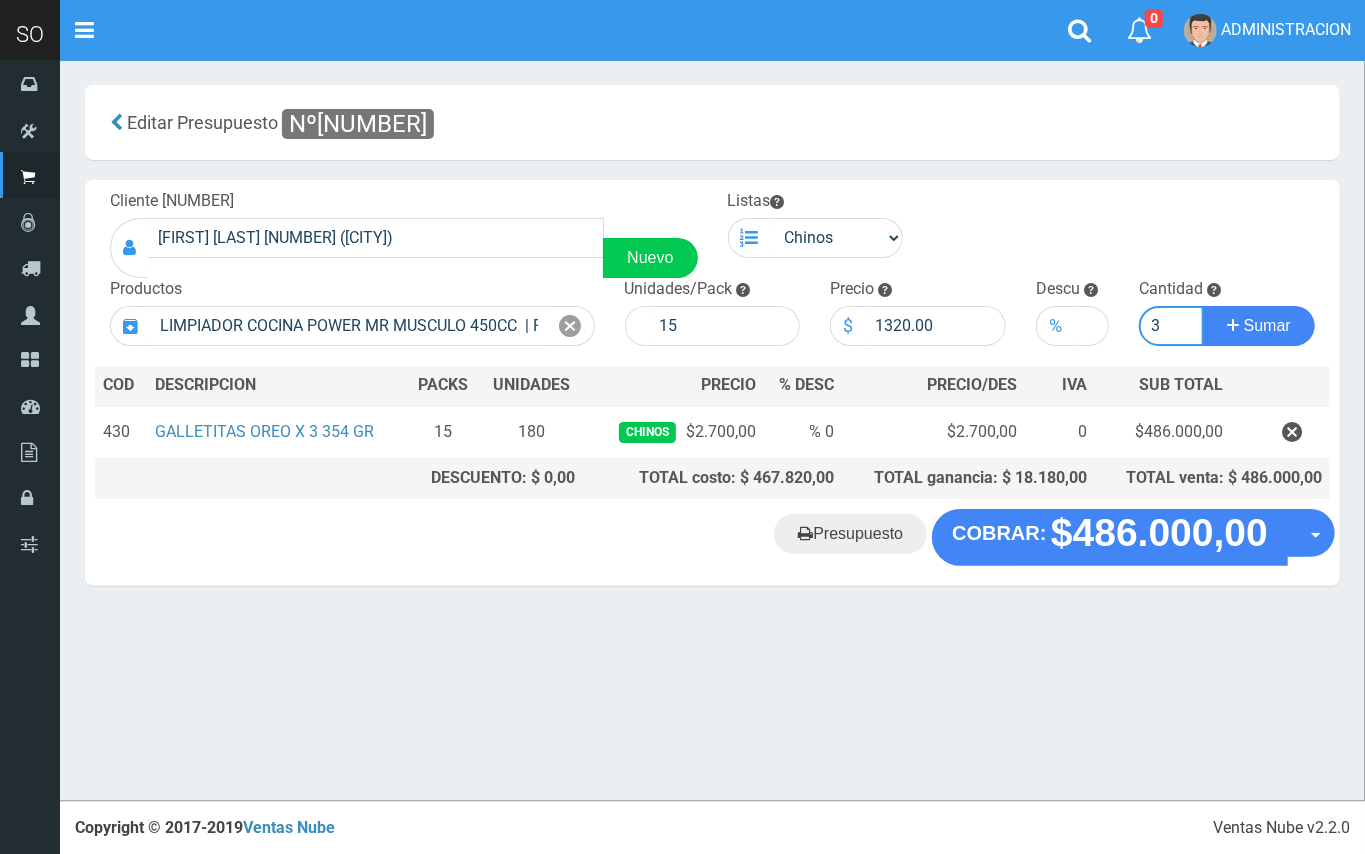 type on "3" 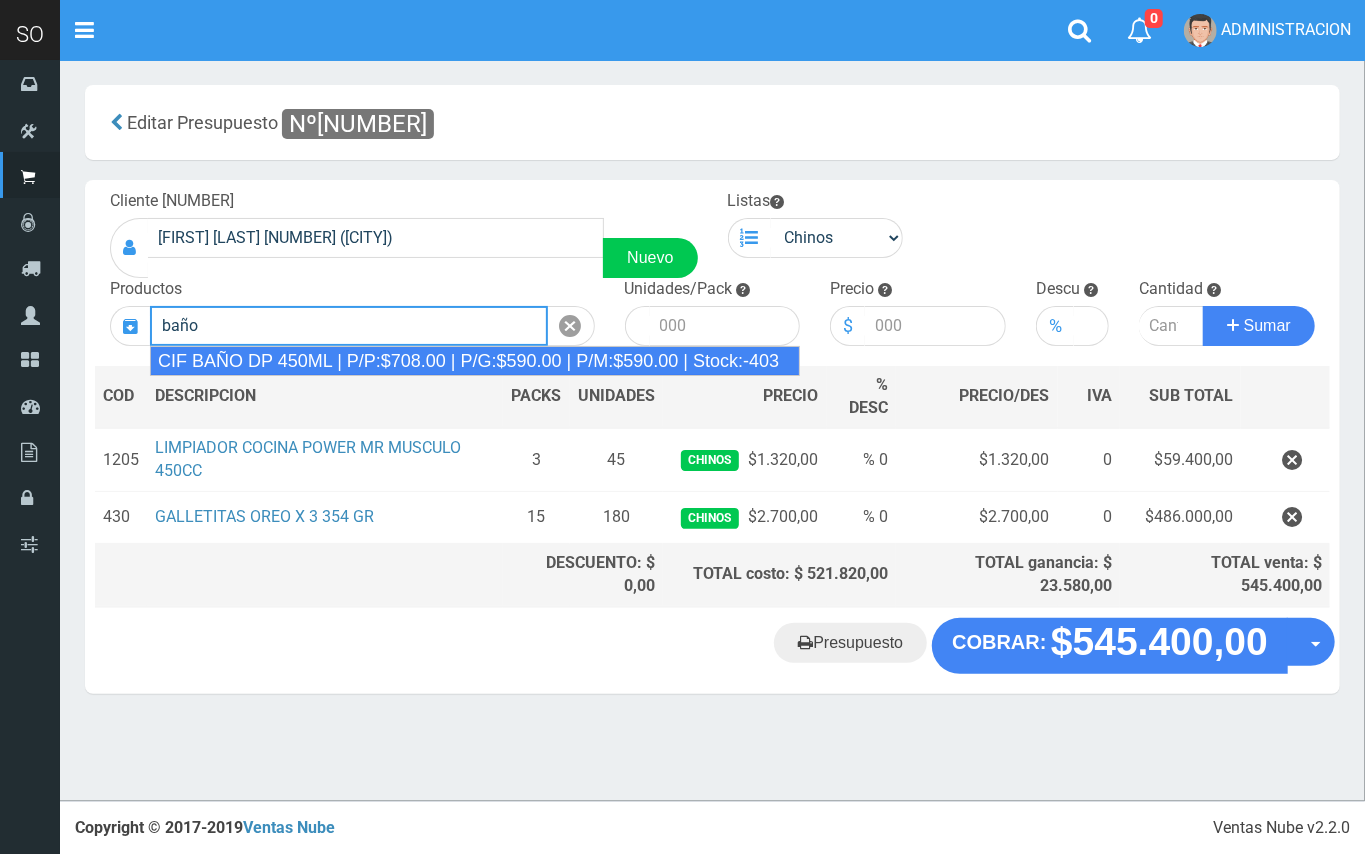 click on "CIF BAÑO DP 450ML | P/P:$708.00 | P/G:$590.00 | P/M:$590.00 | Stock:-403" at bounding box center [475, 361] 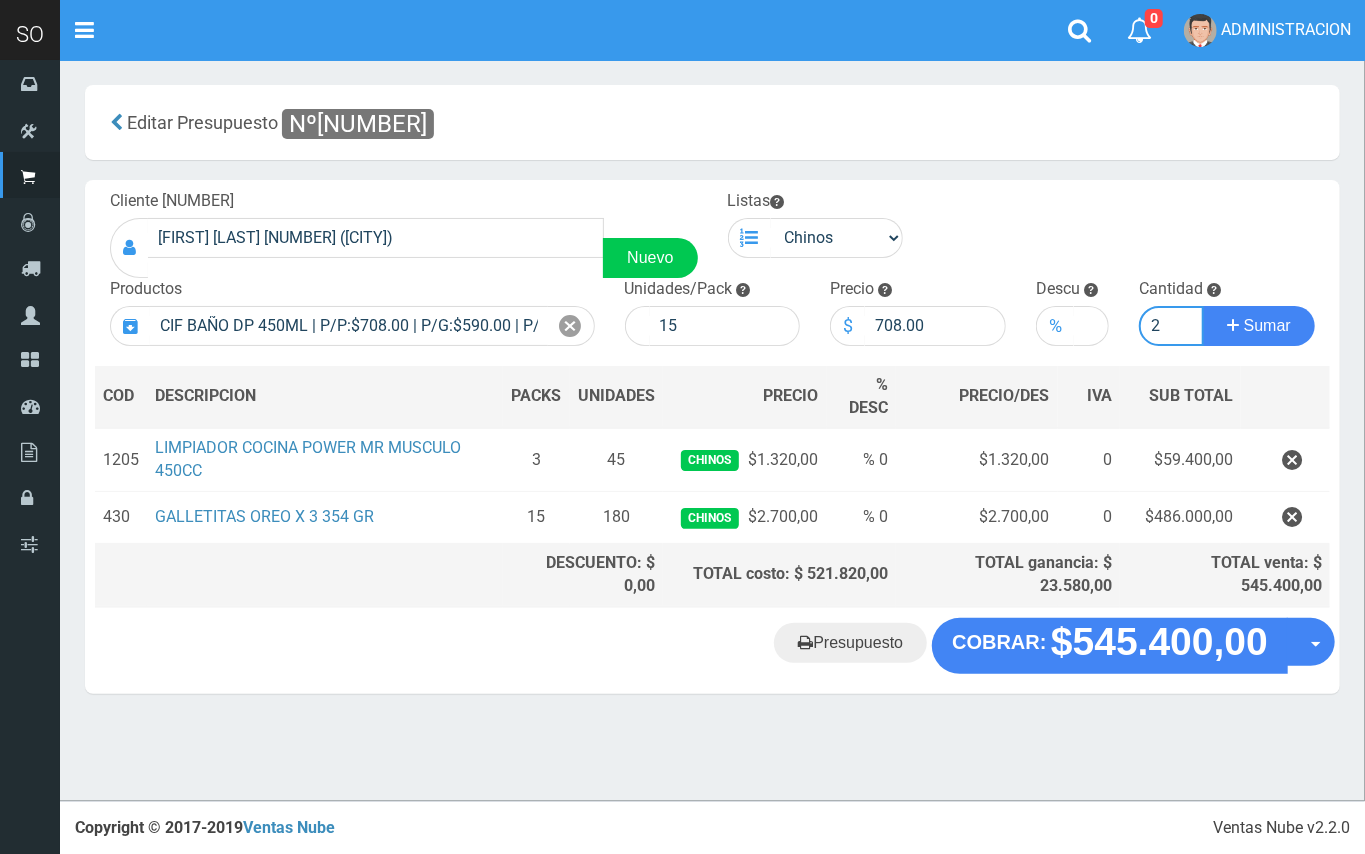 type on "2" 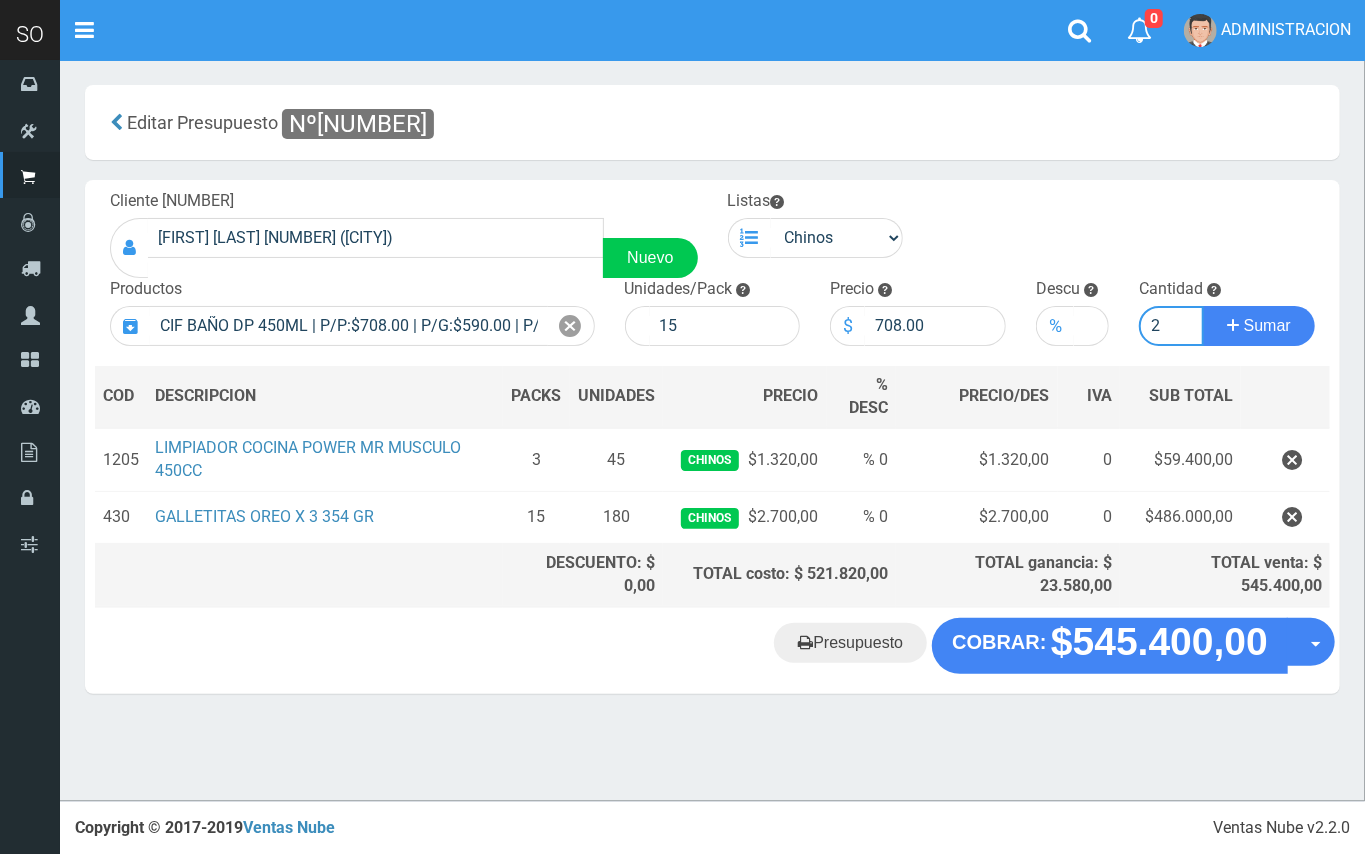 click on "Sumar" at bounding box center (1259, 326) 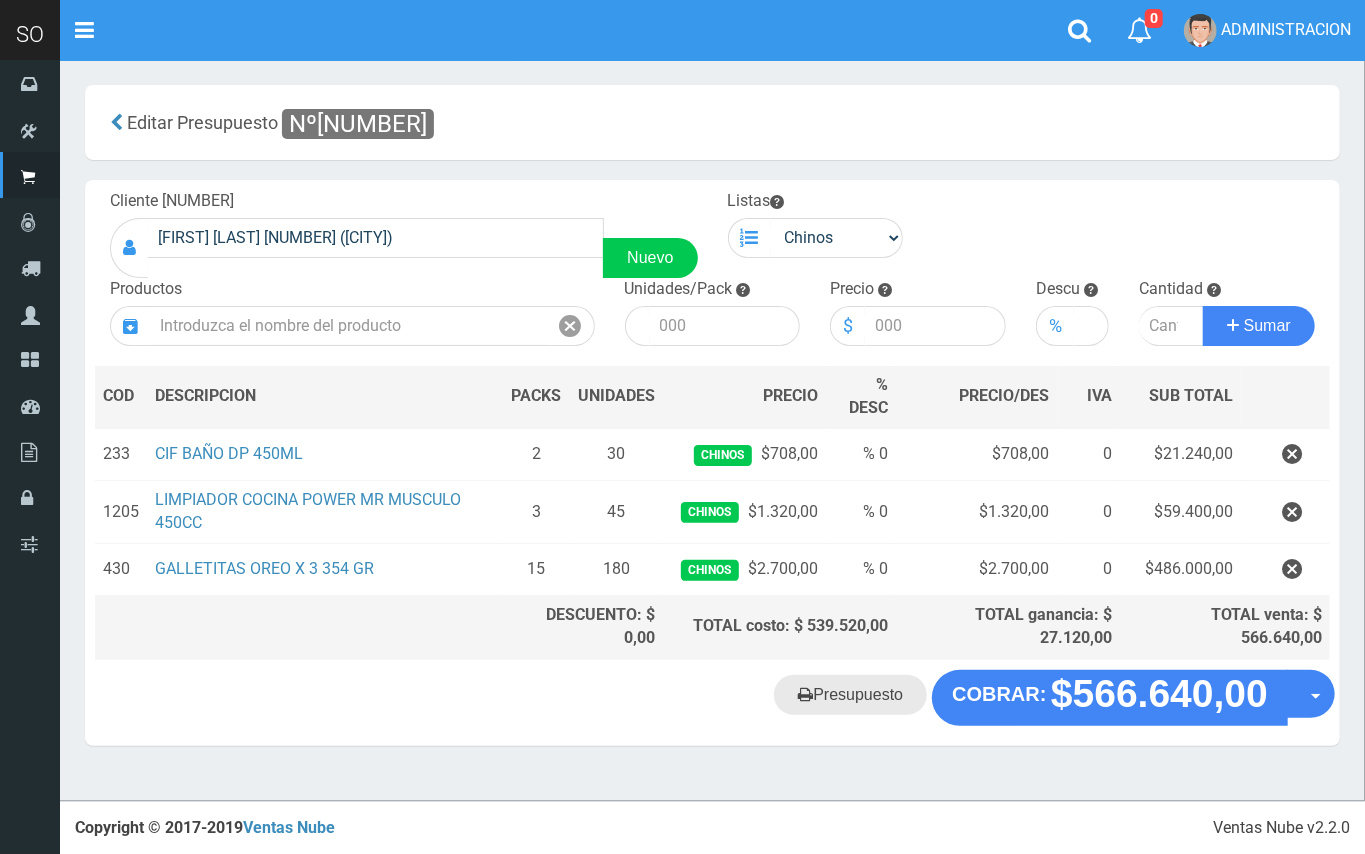 click on "Presupuesto" at bounding box center (850, 695) 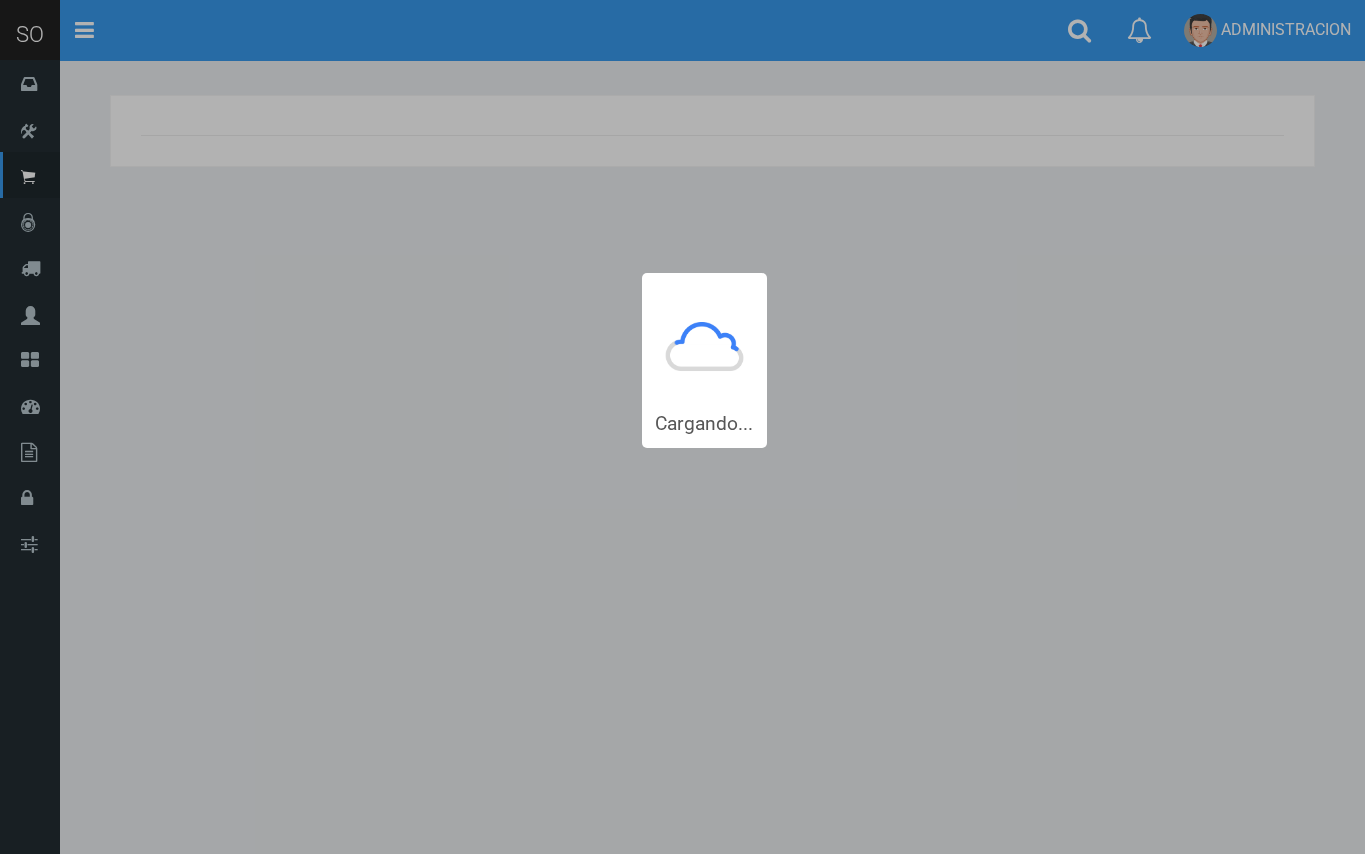 scroll, scrollTop: 0, scrollLeft: 0, axis: both 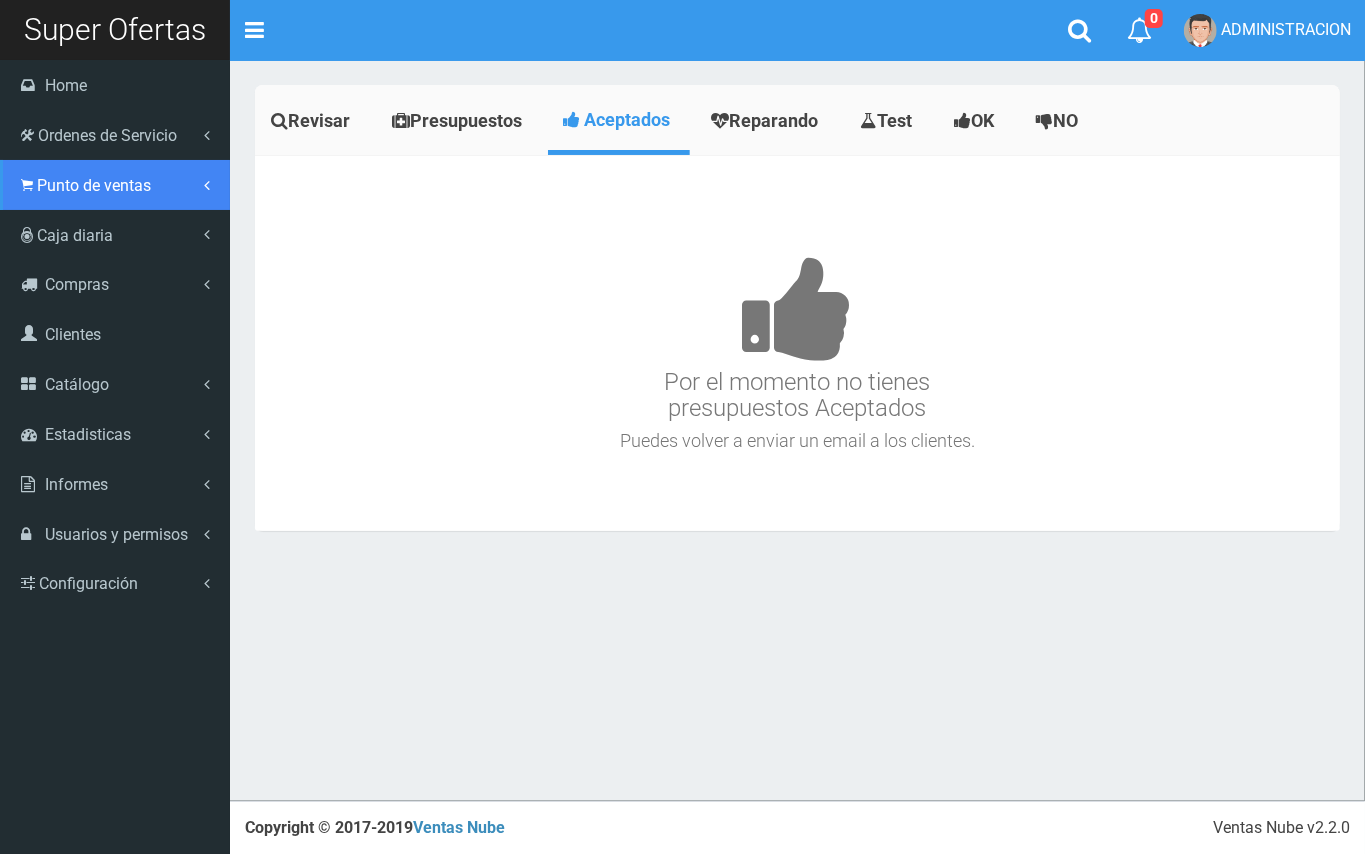 drag, startPoint x: 70, startPoint y: 190, endPoint x: 78, endPoint y: 208, distance: 19.697716 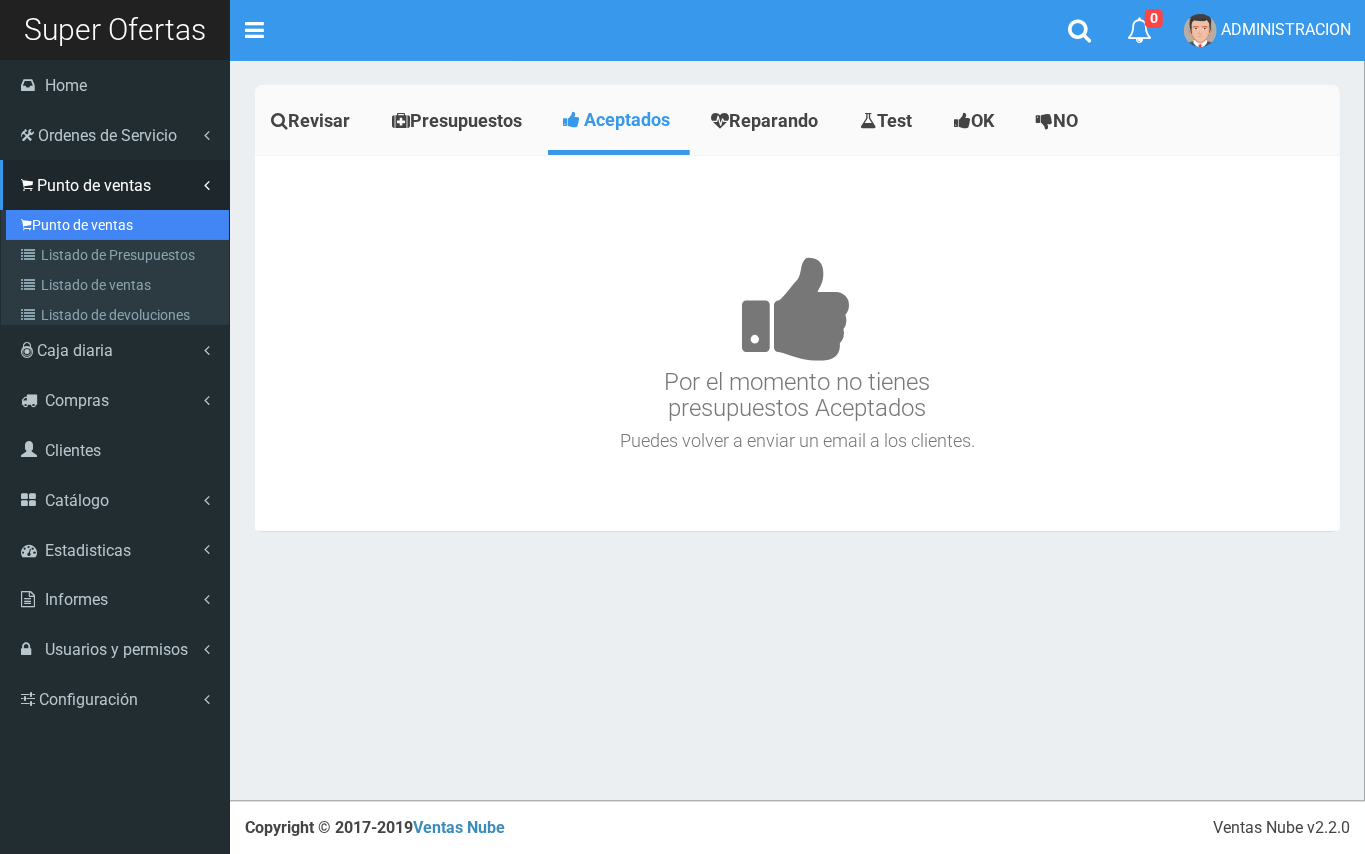 click on "Punto de ventas" at bounding box center (117, 225) 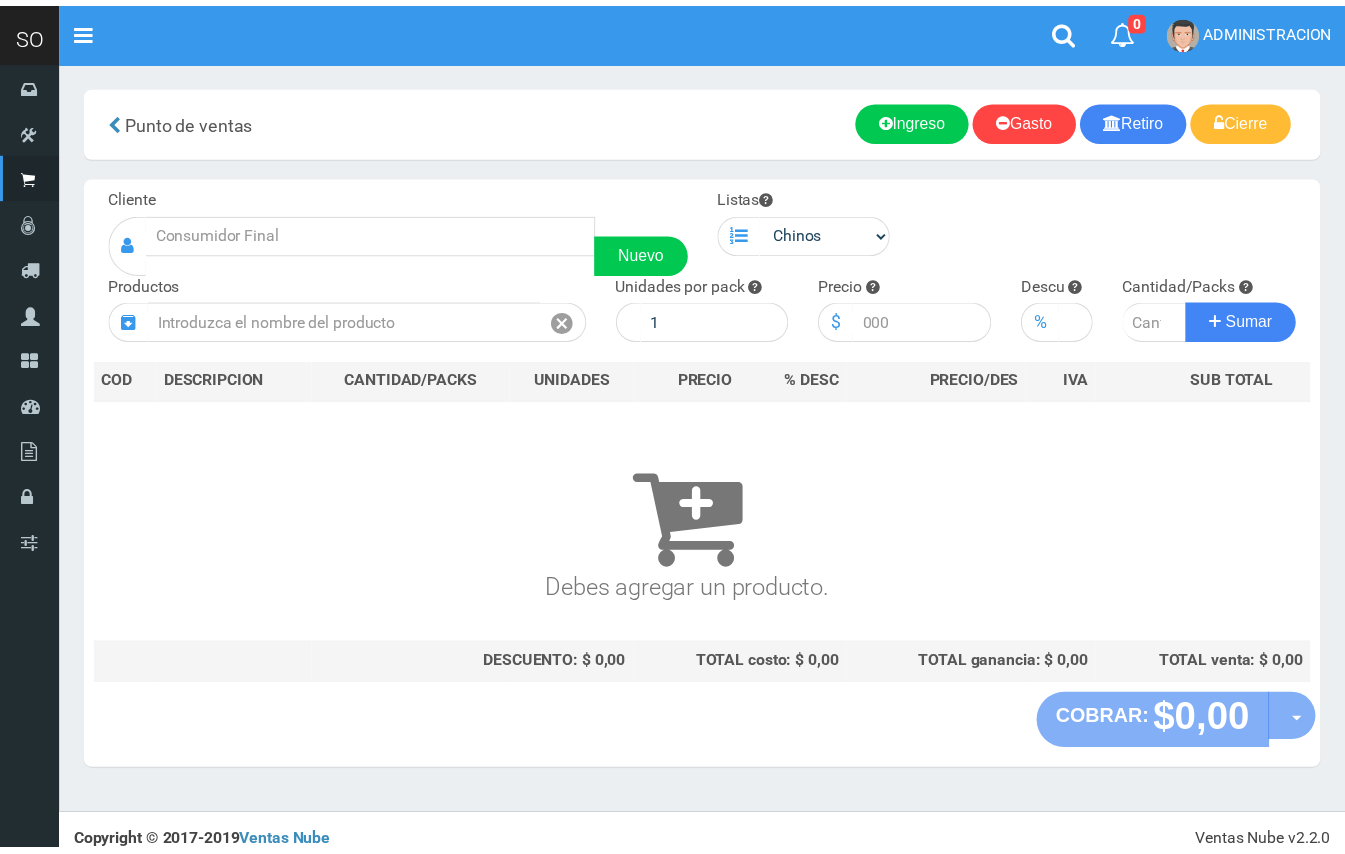 scroll, scrollTop: 0, scrollLeft: 0, axis: both 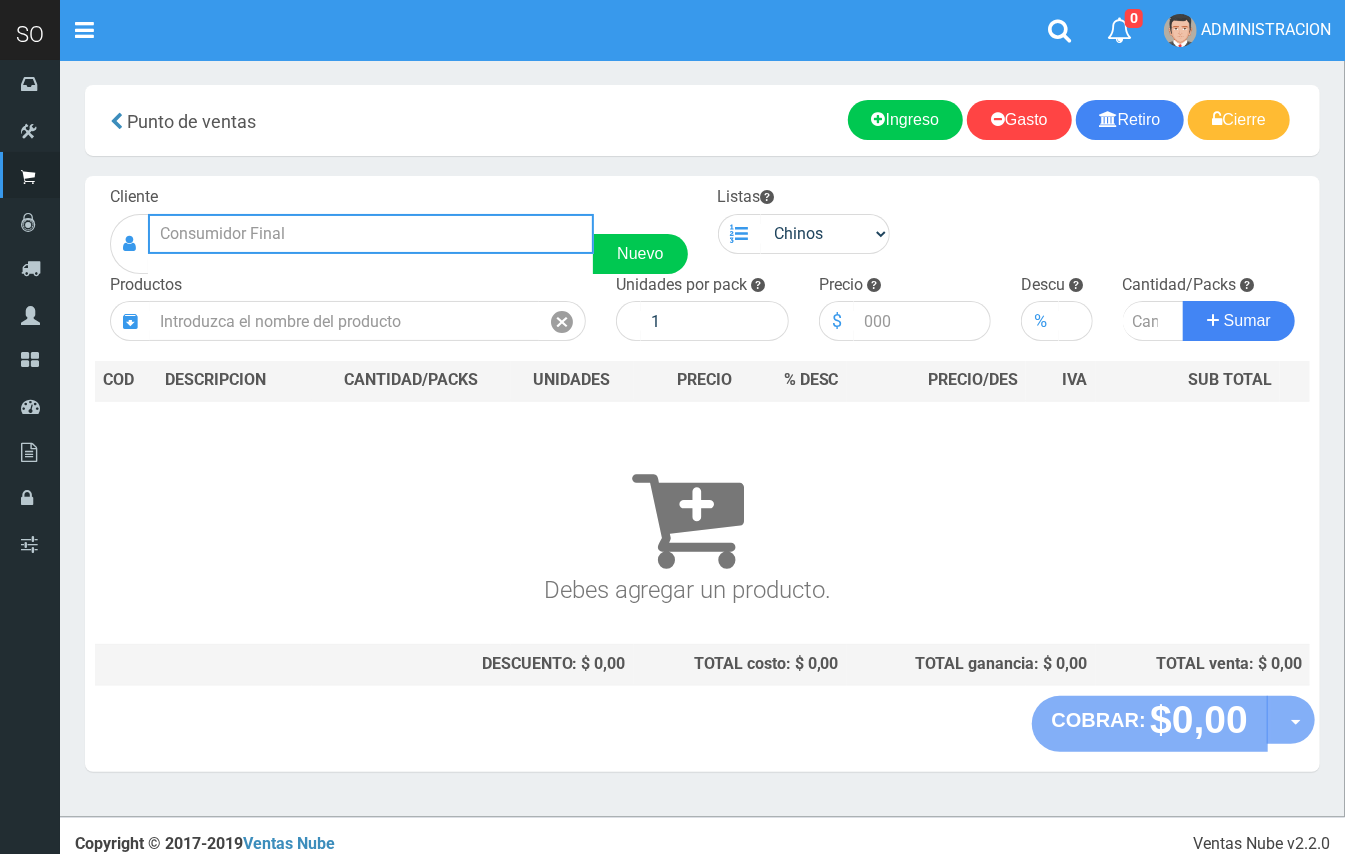drag, startPoint x: 521, startPoint y: 221, endPoint x: 484, endPoint y: 192, distance: 47.010635 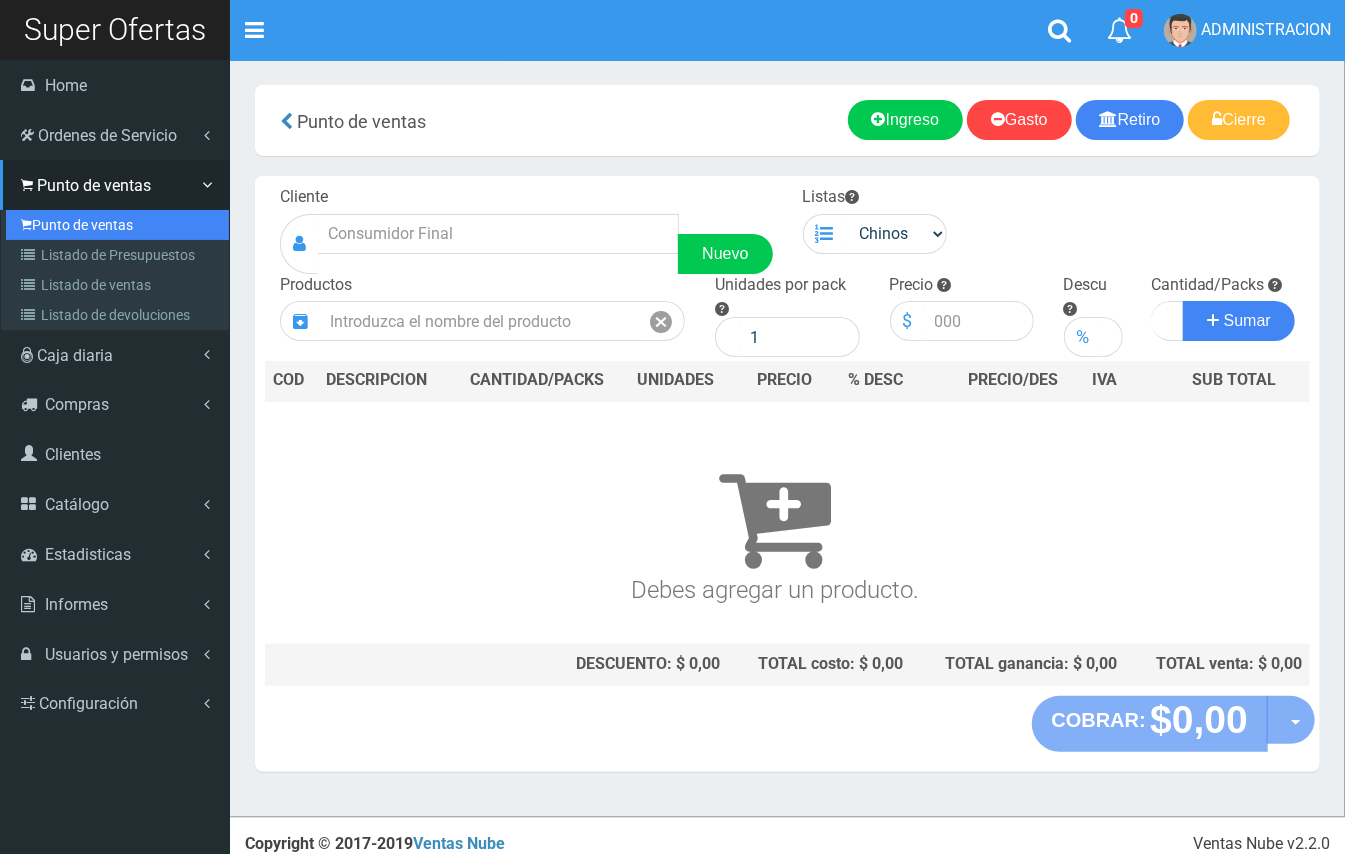 click on "Punto de ventas" at bounding box center [117, 225] 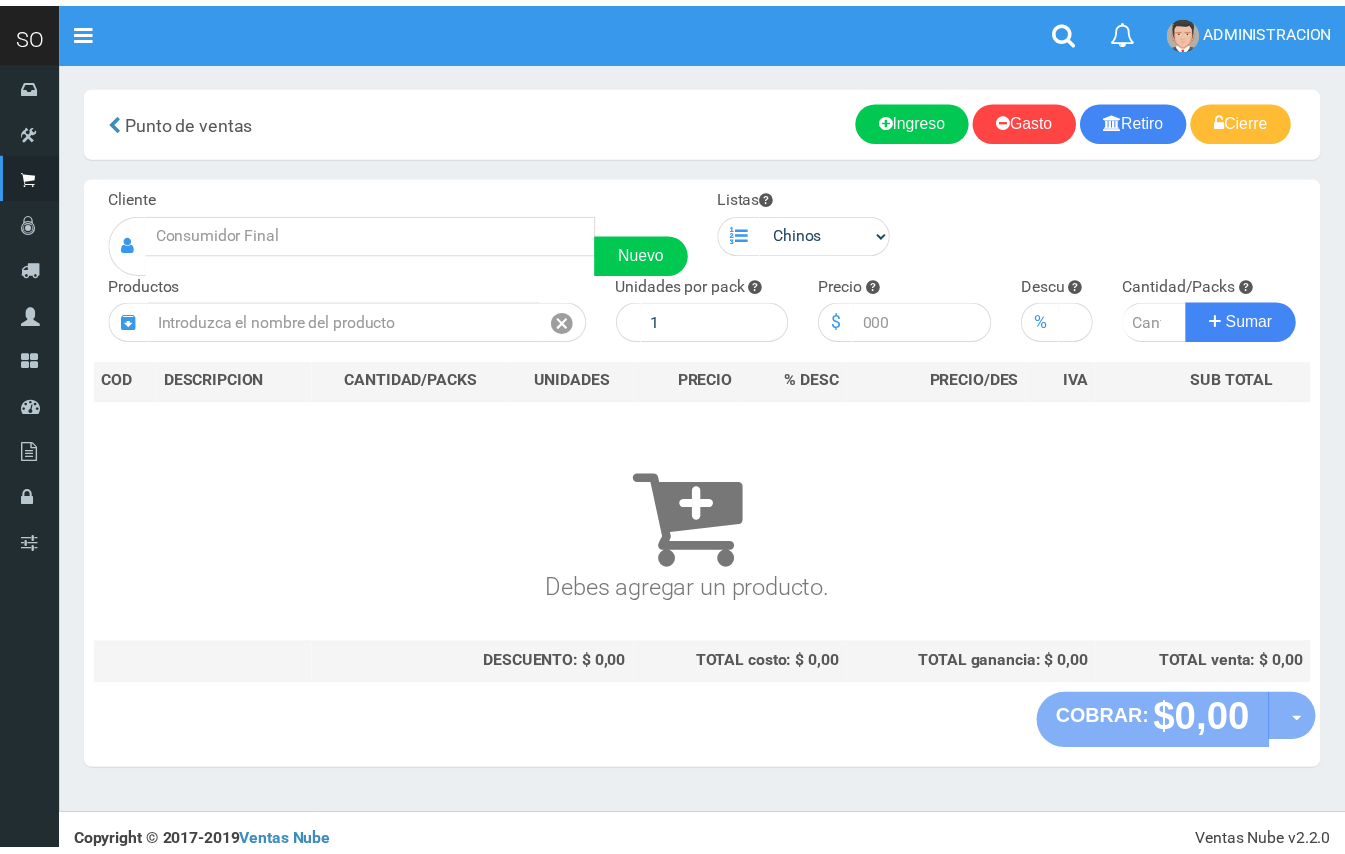 scroll, scrollTop: 0, scrollLeft: 0, axis: both 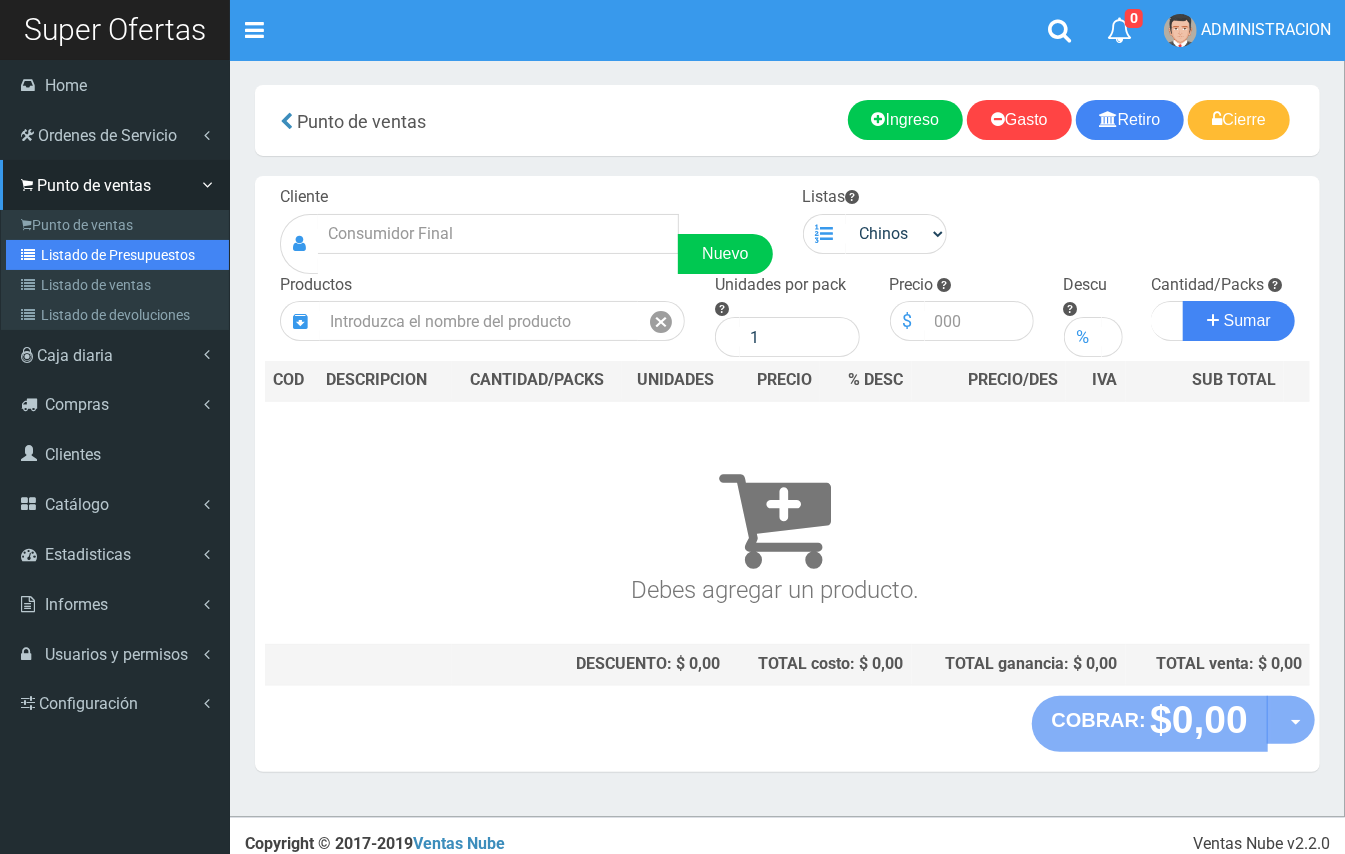 click on "Listado de Presupuestos" at bounding box center [117, 255] 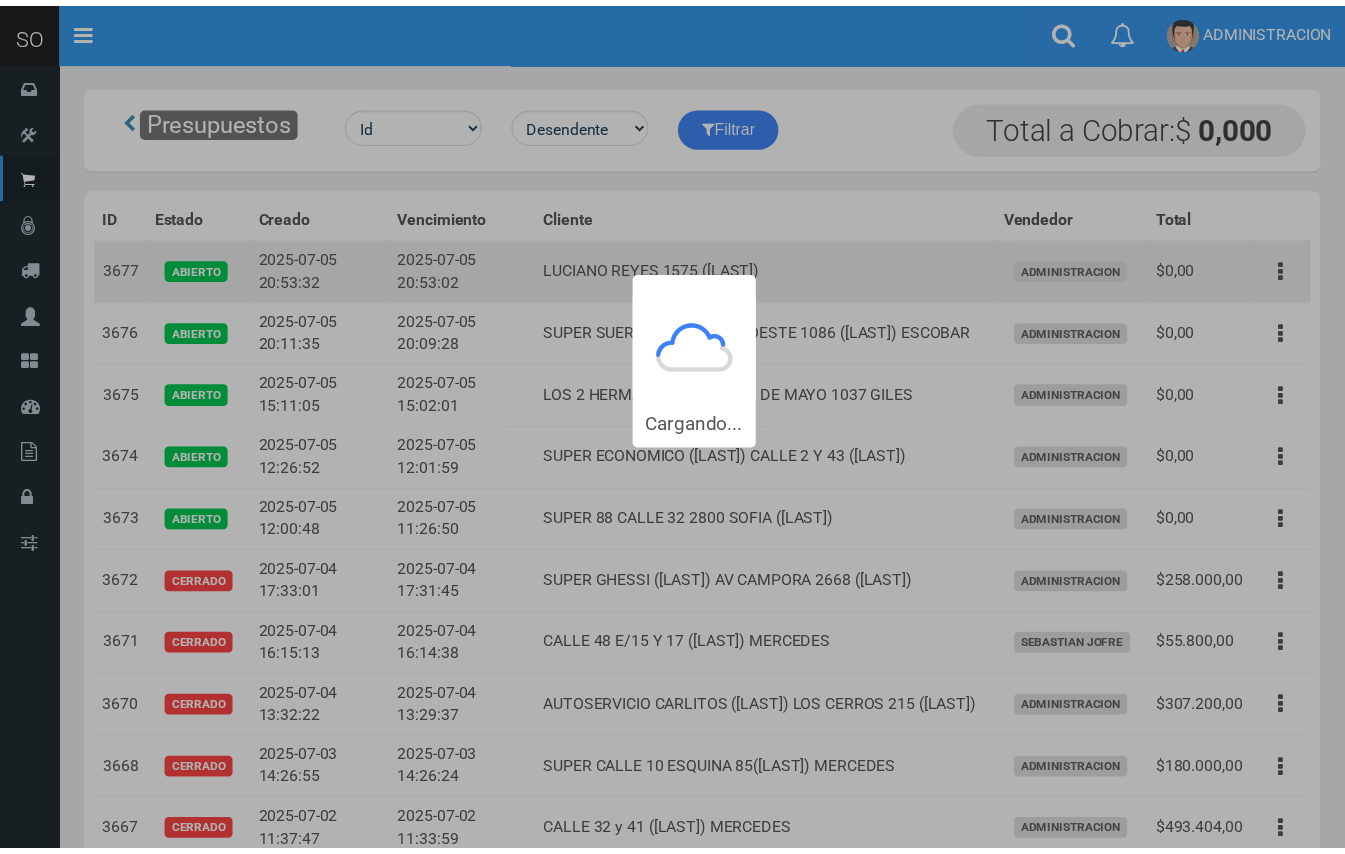 scroll, scrollTop: 0, scrollLeft: 0, axis: both 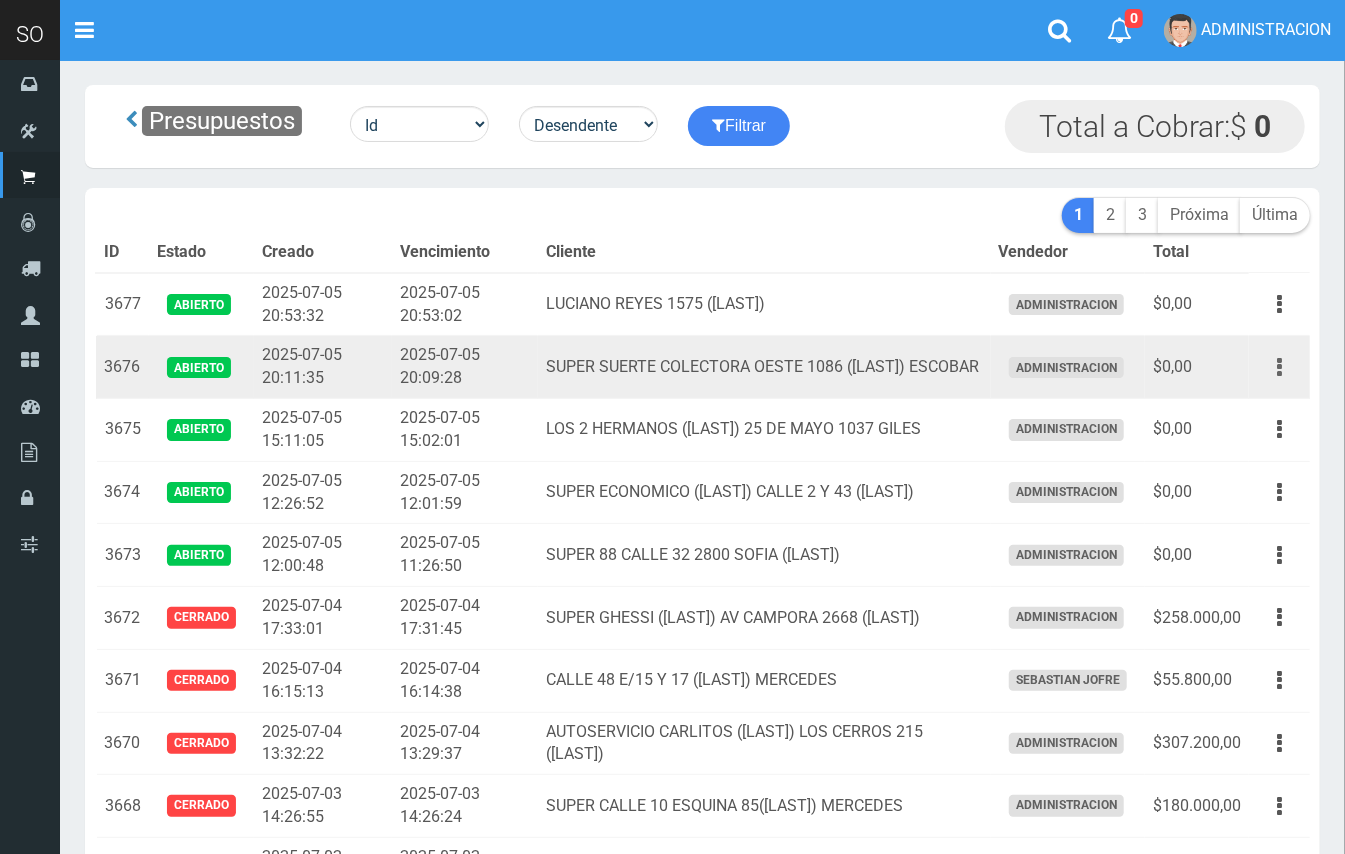 click at bounding box center (1279, 304) 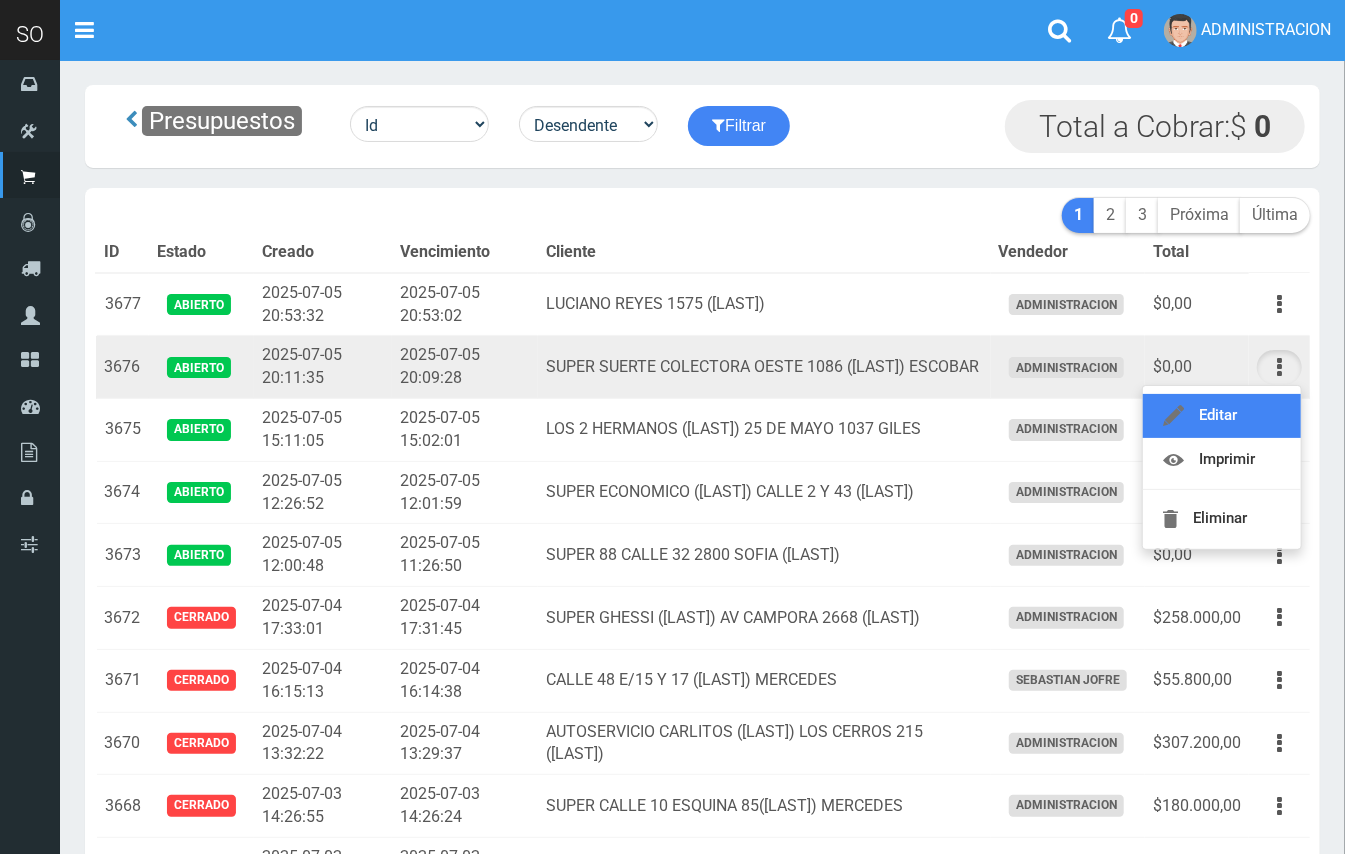click on "Editar" at bounding box center [1222, 416] 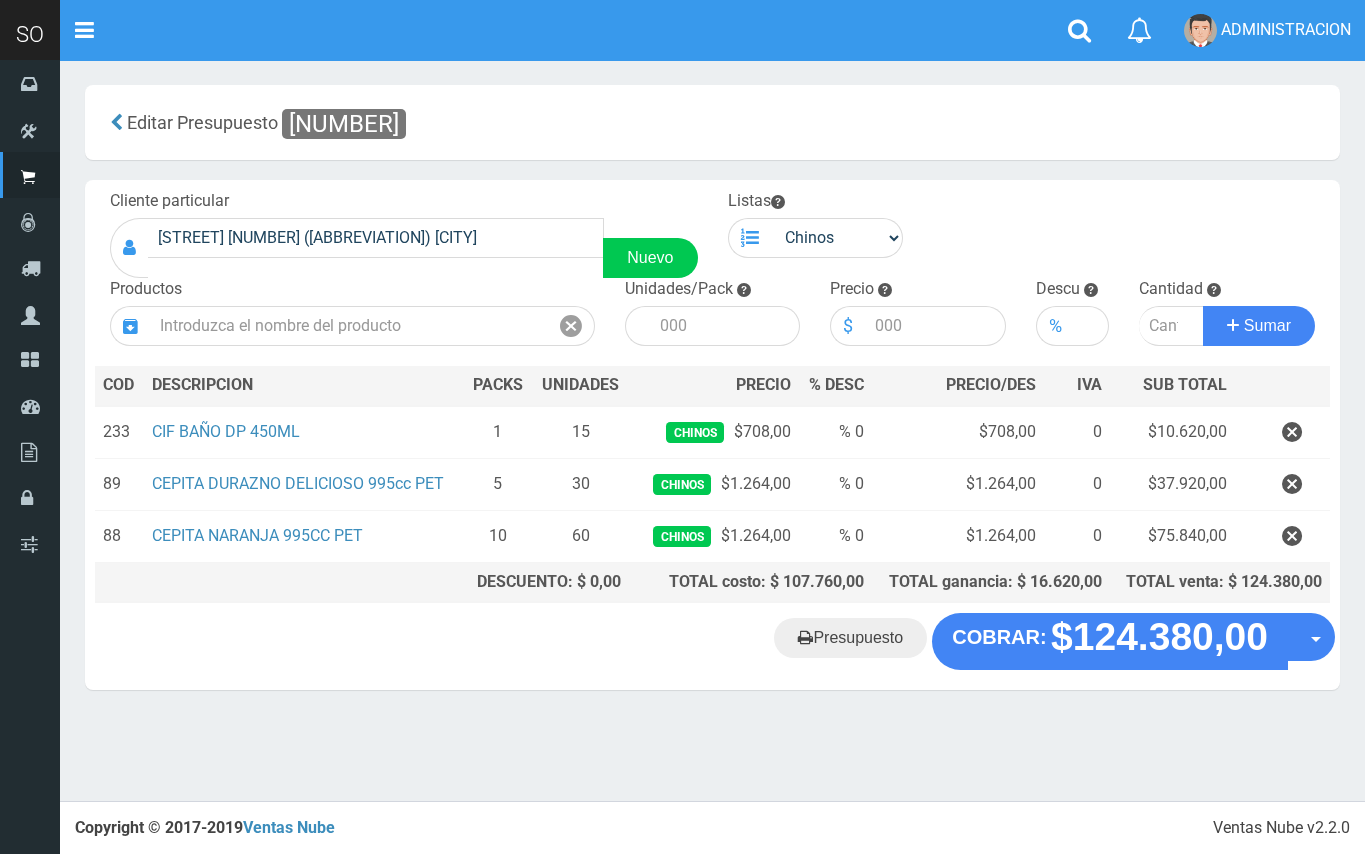 scroll, scrollTop: 0, scrollLeft: 0, axis: both 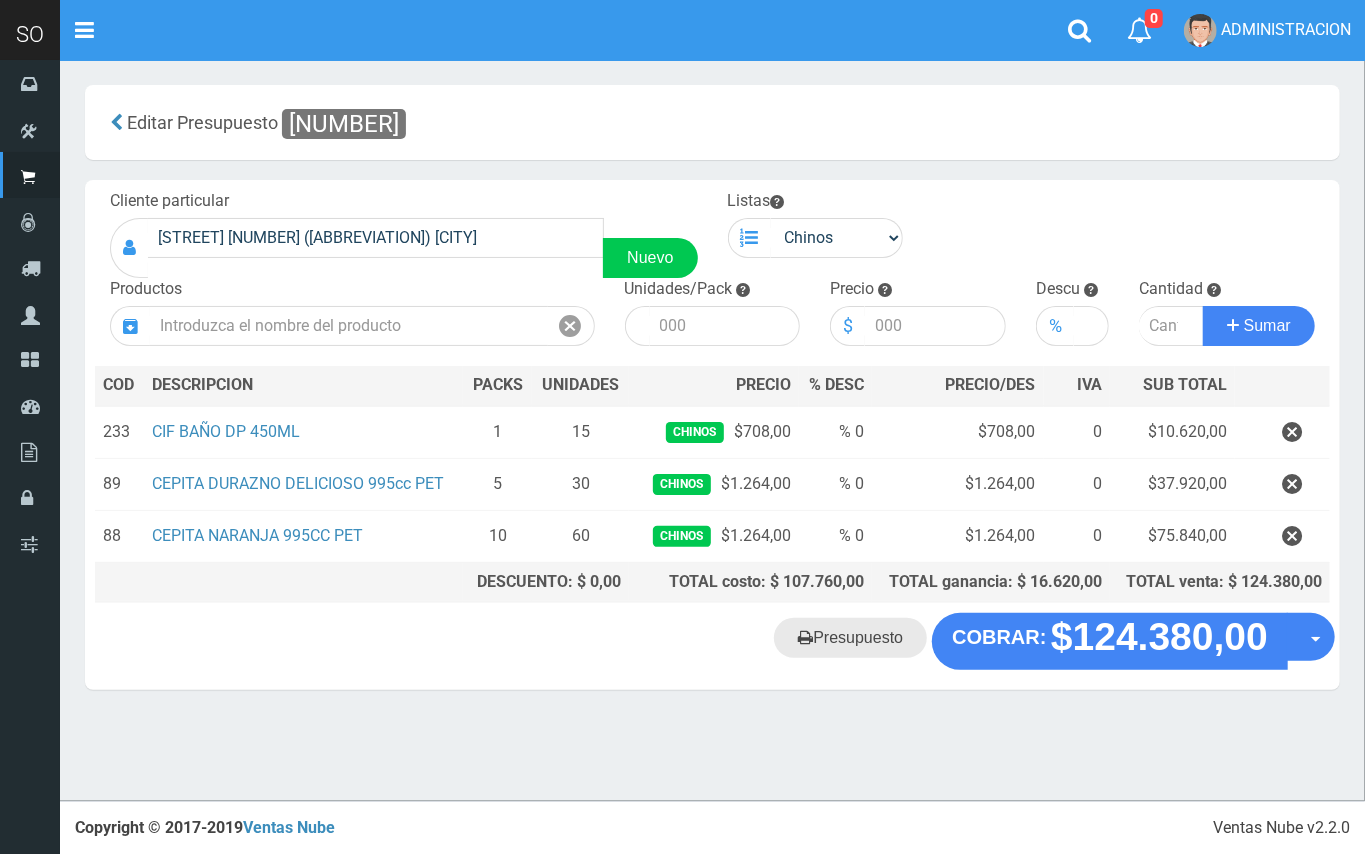 click on "Presupuesto" at bounding box center (850, 638) 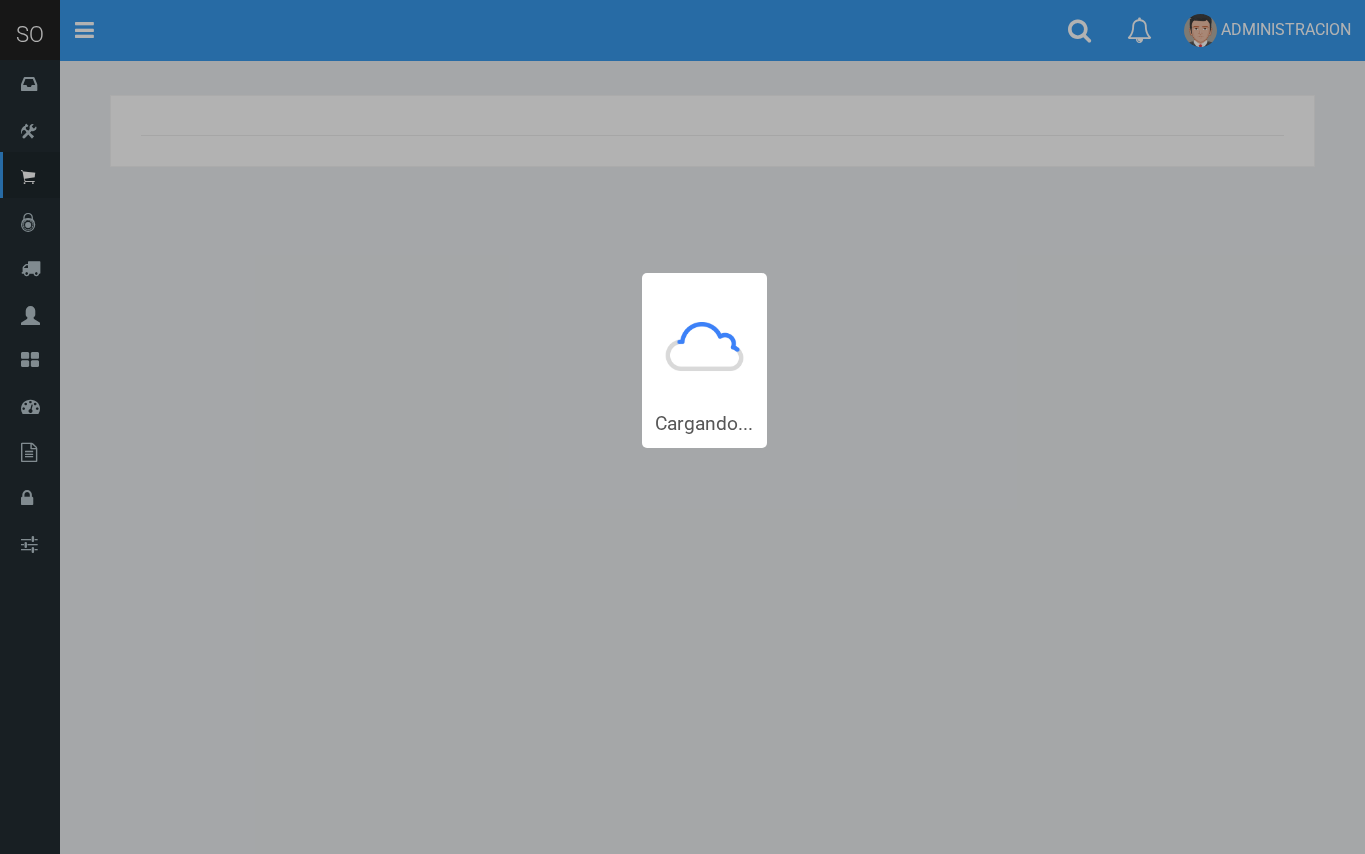 scroll, scrollTop: 0, scrollLeft: 0, axis: both 